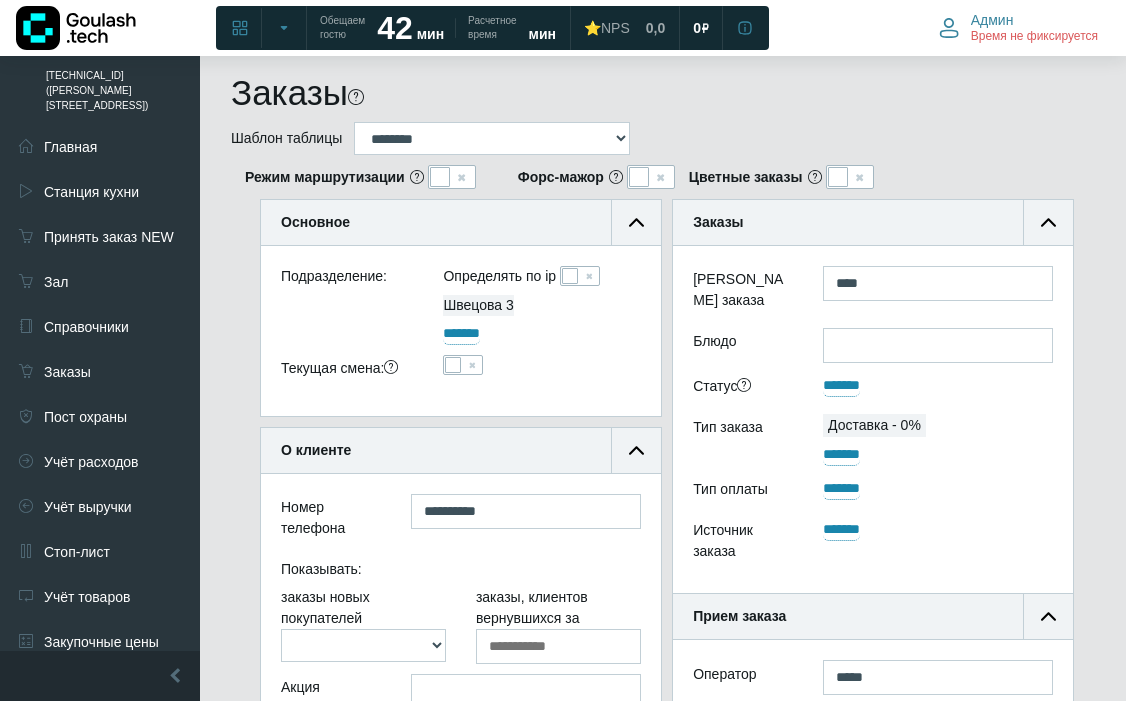 scroll, scrollTop: 0, scrollLeft: 0, axis: both 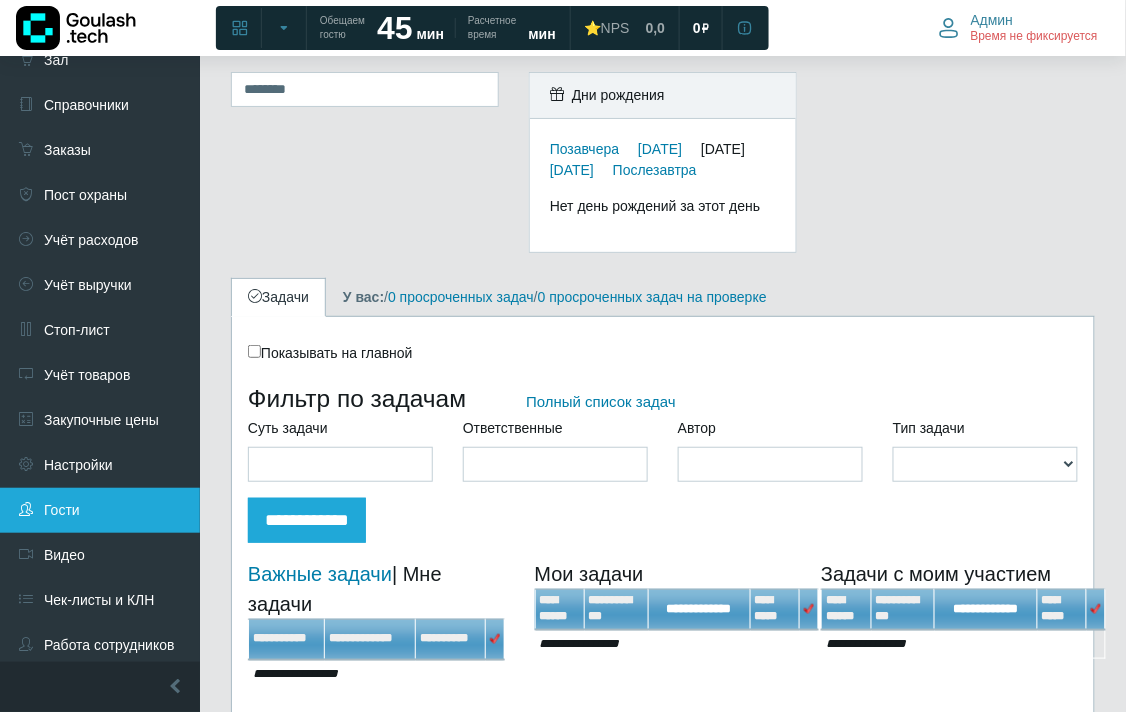 click on "Гости" at bounding box center (100, 510) 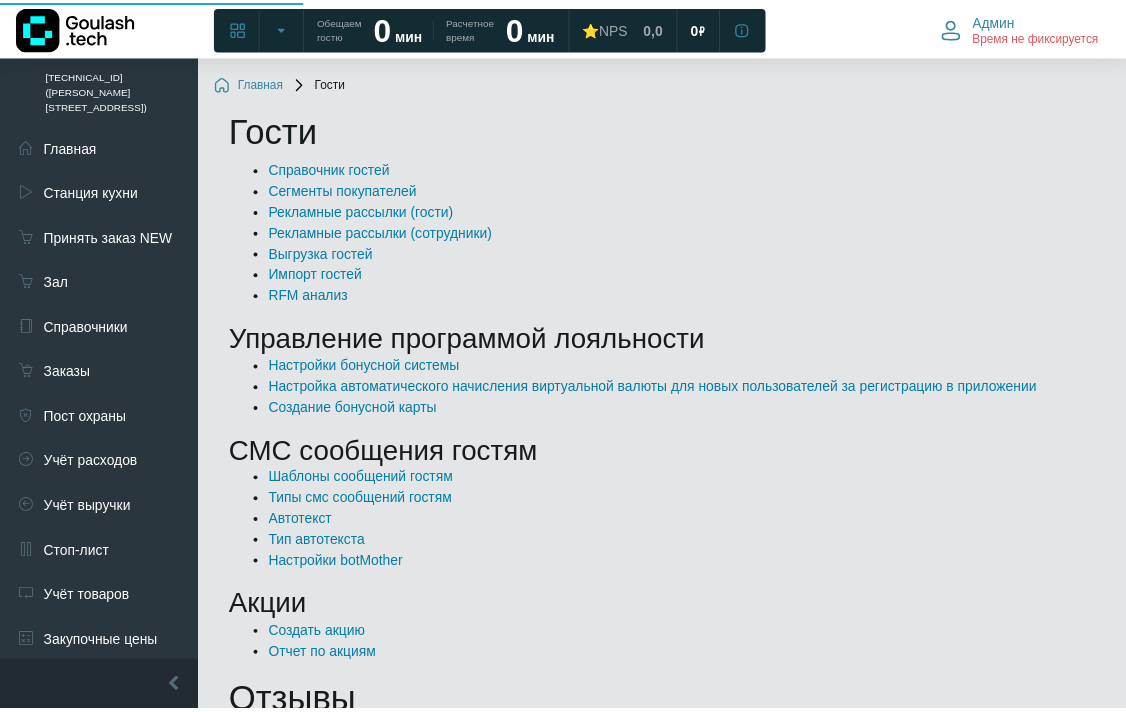 scroll, scrollTop: 0, scrollLeft: 0, axis: both 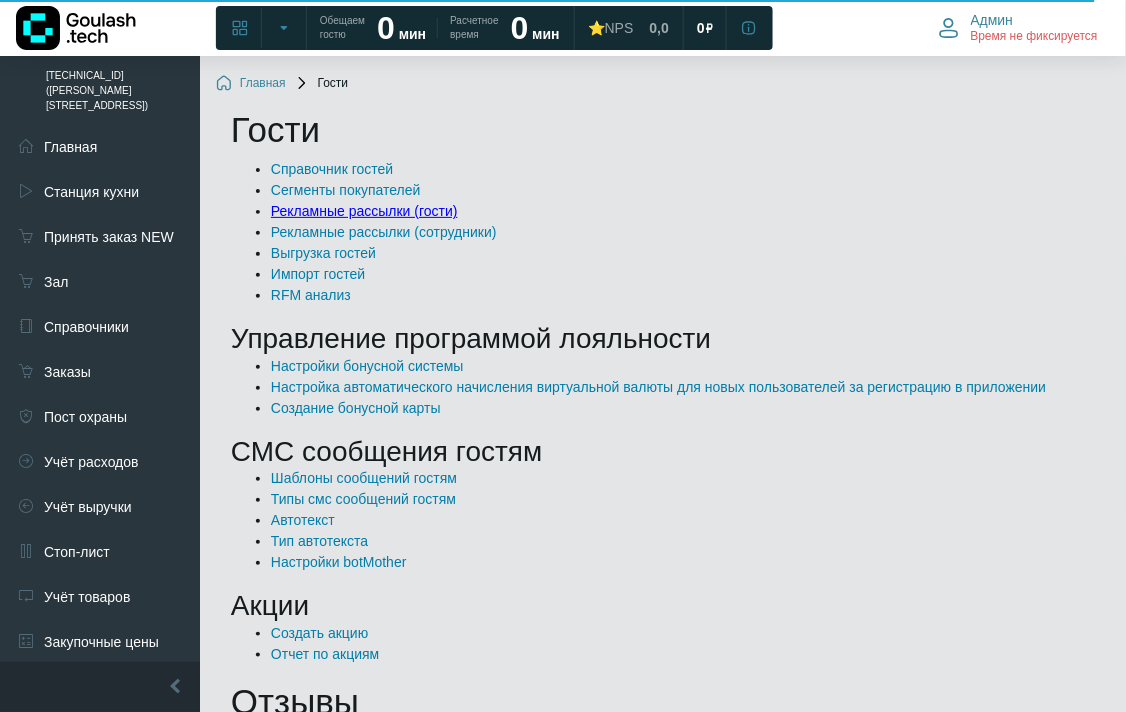 click on "Рекламные рассылки (гости)" at bounding box center [364, 211] 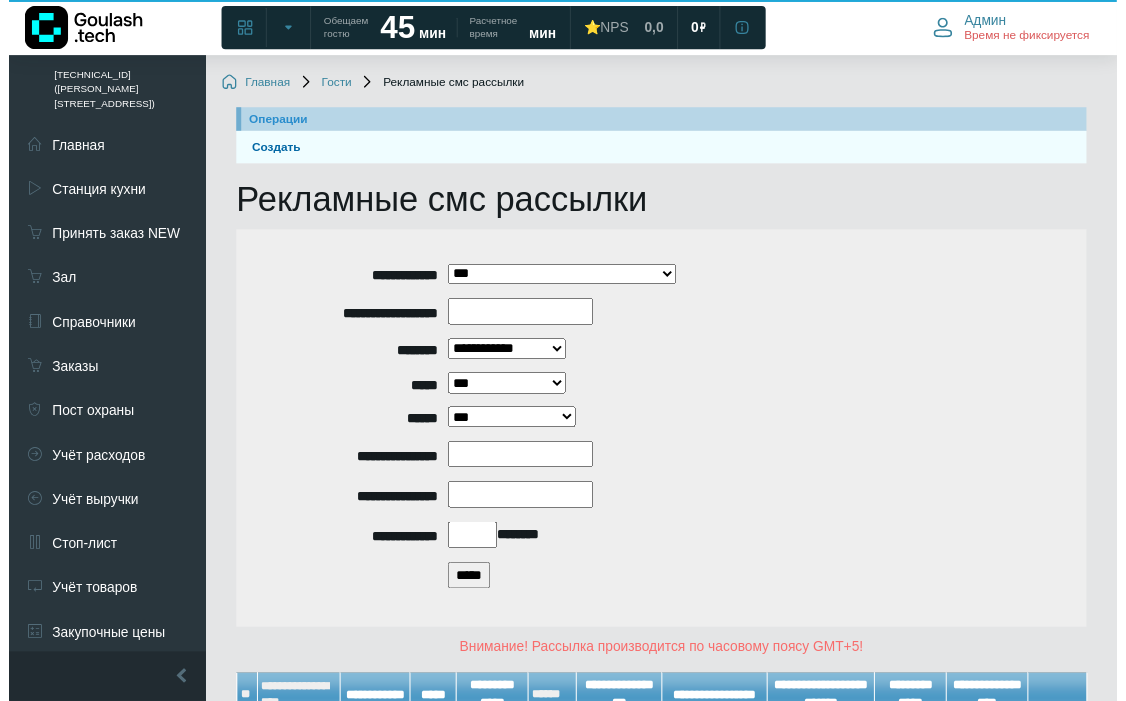 scroll, scrollTop: 48, scrollLeft: 0, axis: vertical 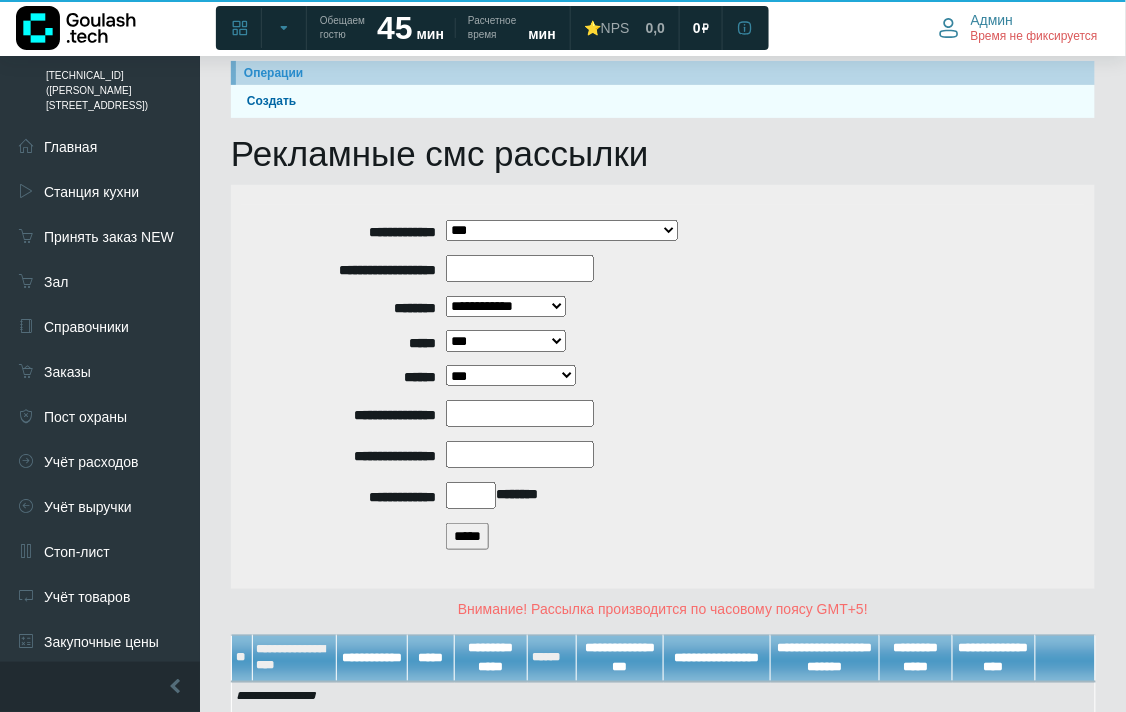 click on "*****" at bounding box center (467, 536) 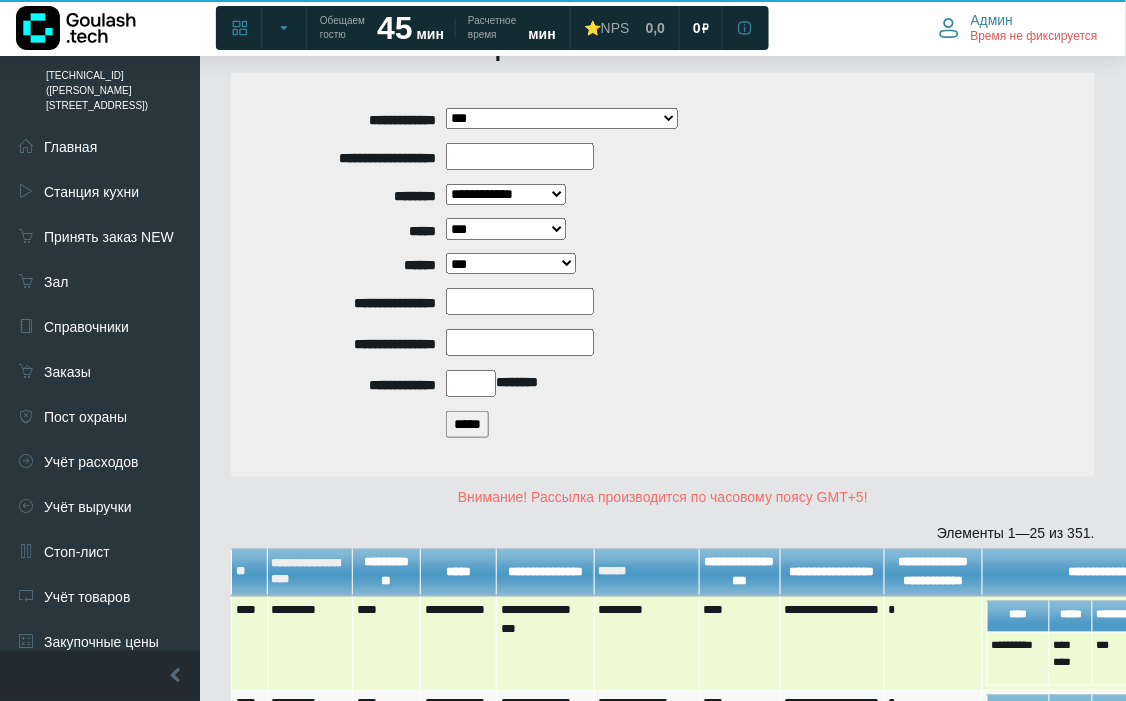 scroll, scrollTop: 271, scrollLeft: 0, axis: vertical 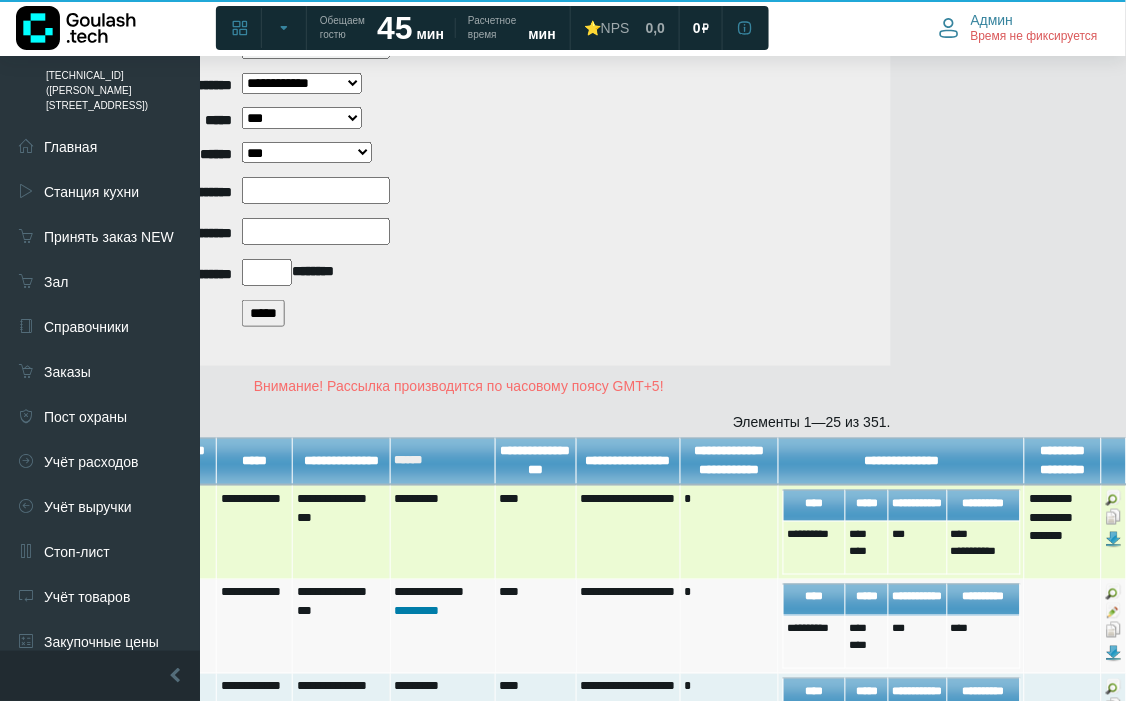 click at bounding box center [1114, 517] 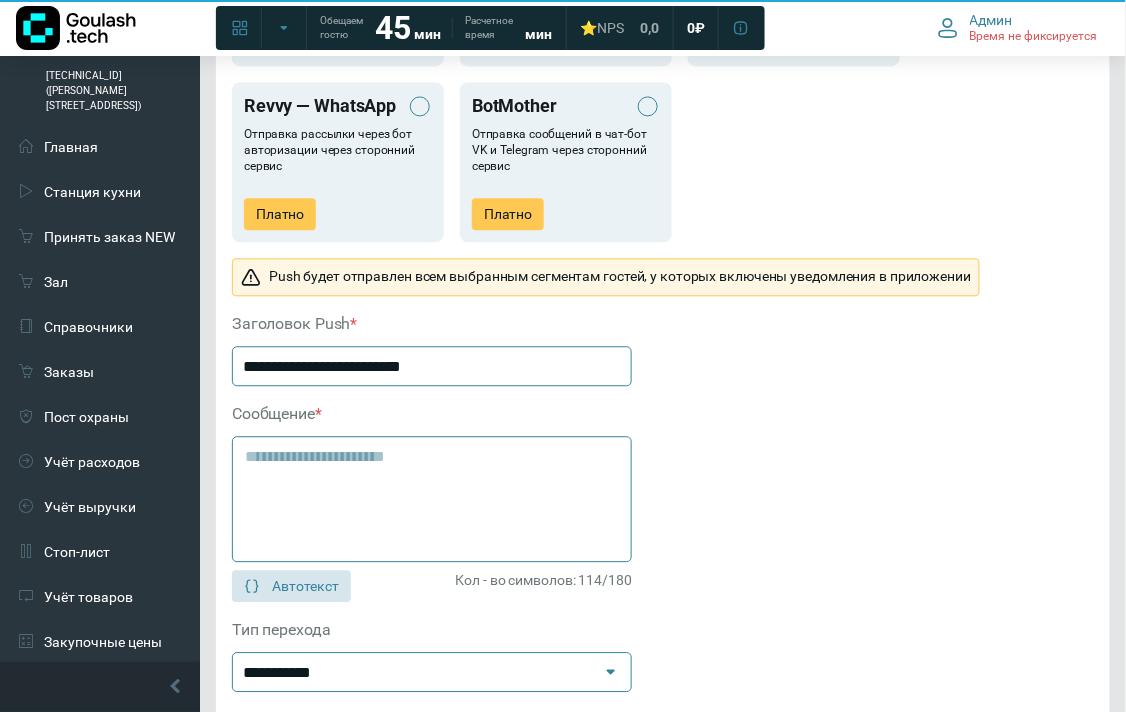 scroll, scrollTop: 1111, scrollLeft: 0, axis: vertical 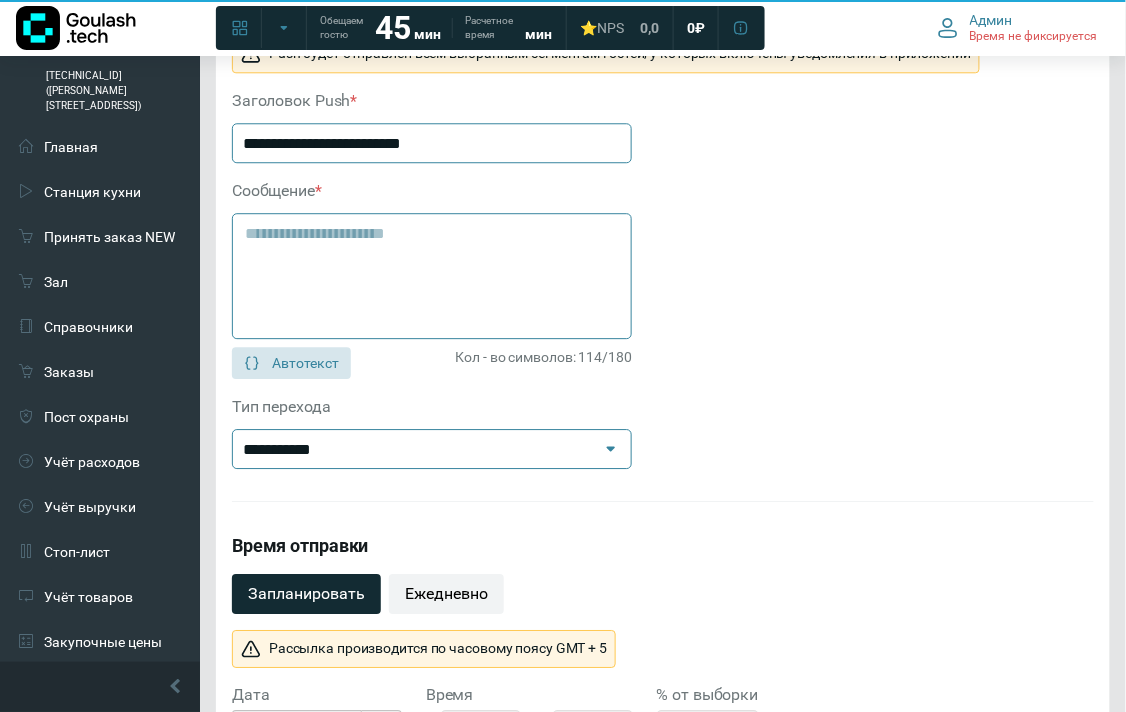 drag, startPoint x: 413, startPoint y: 141, endPoint x: 241, endPoint y: 137, distance: 172.04651 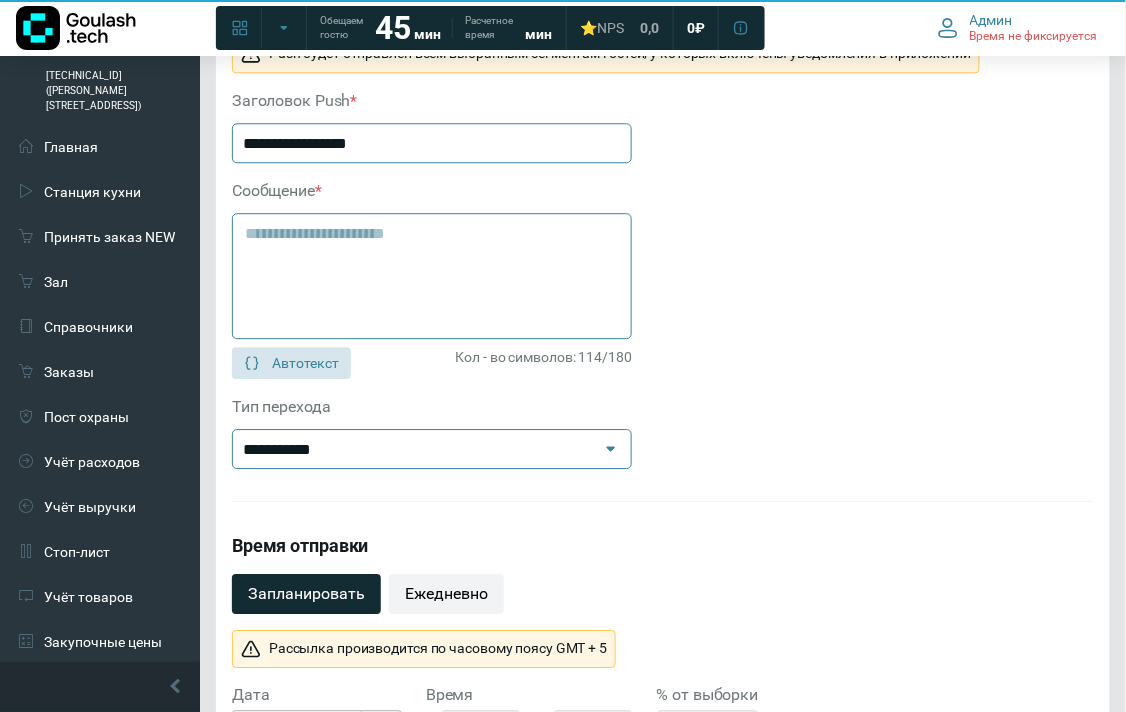 click on "**********" 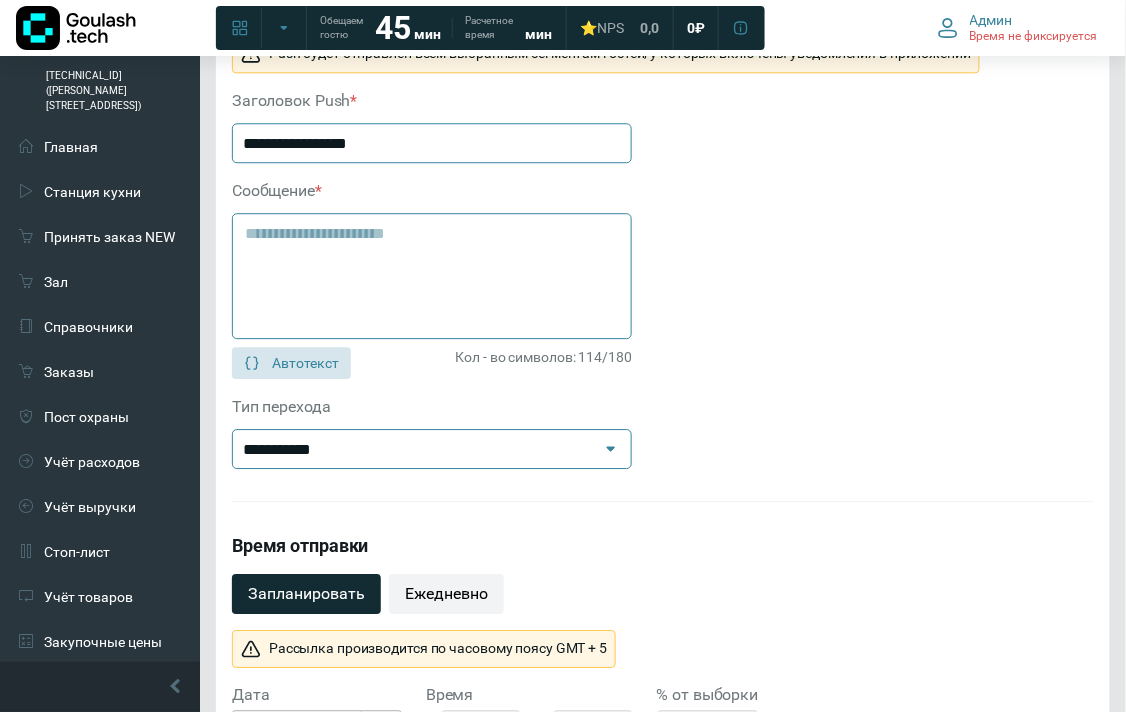 paste on "******" 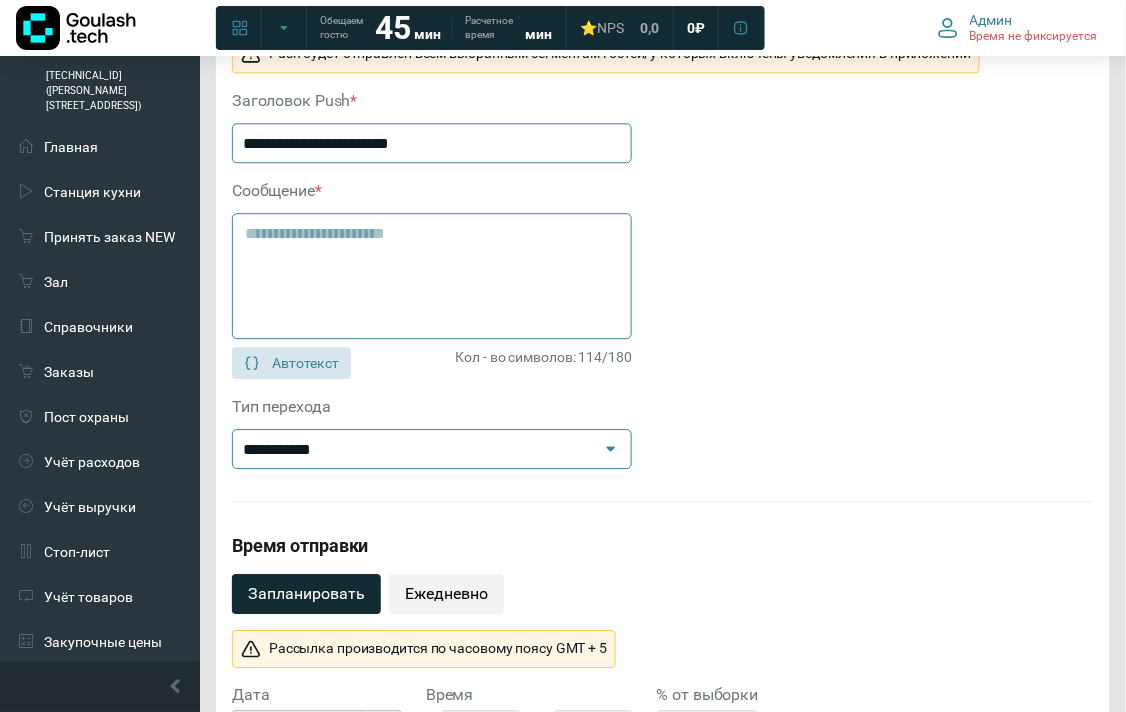 click on "**********" 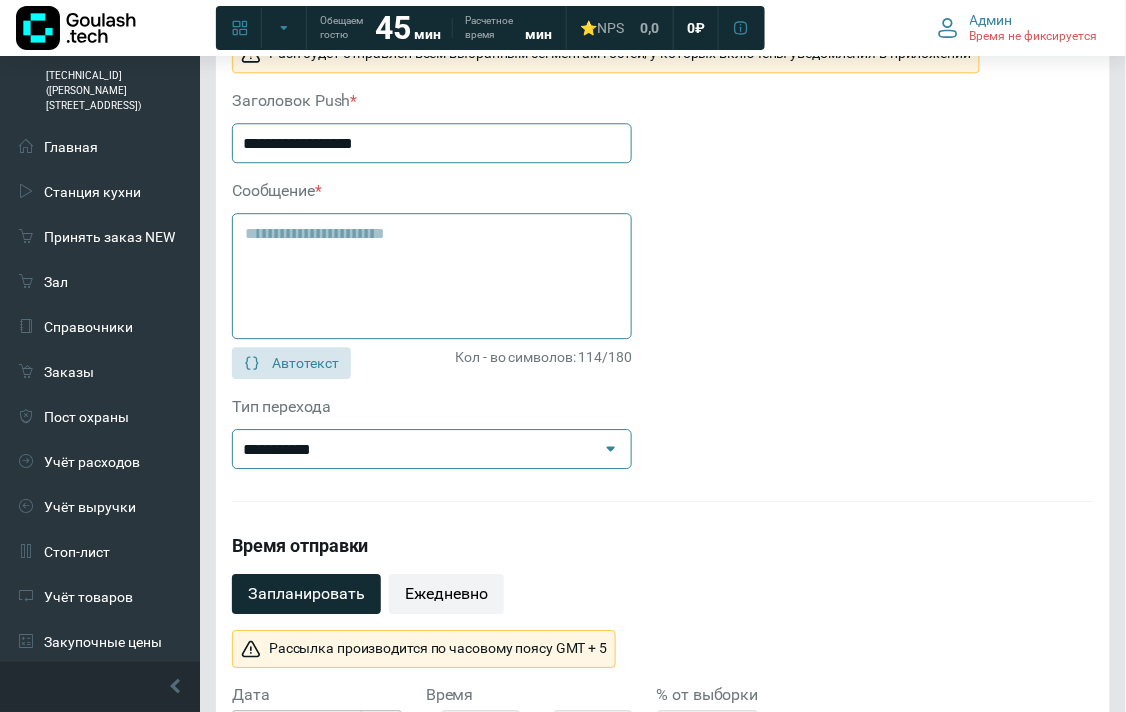 drag, startPoint x: 391, startPoint y: 144, endPoint x: 376, endPoint y: 145, distance: 15.033297 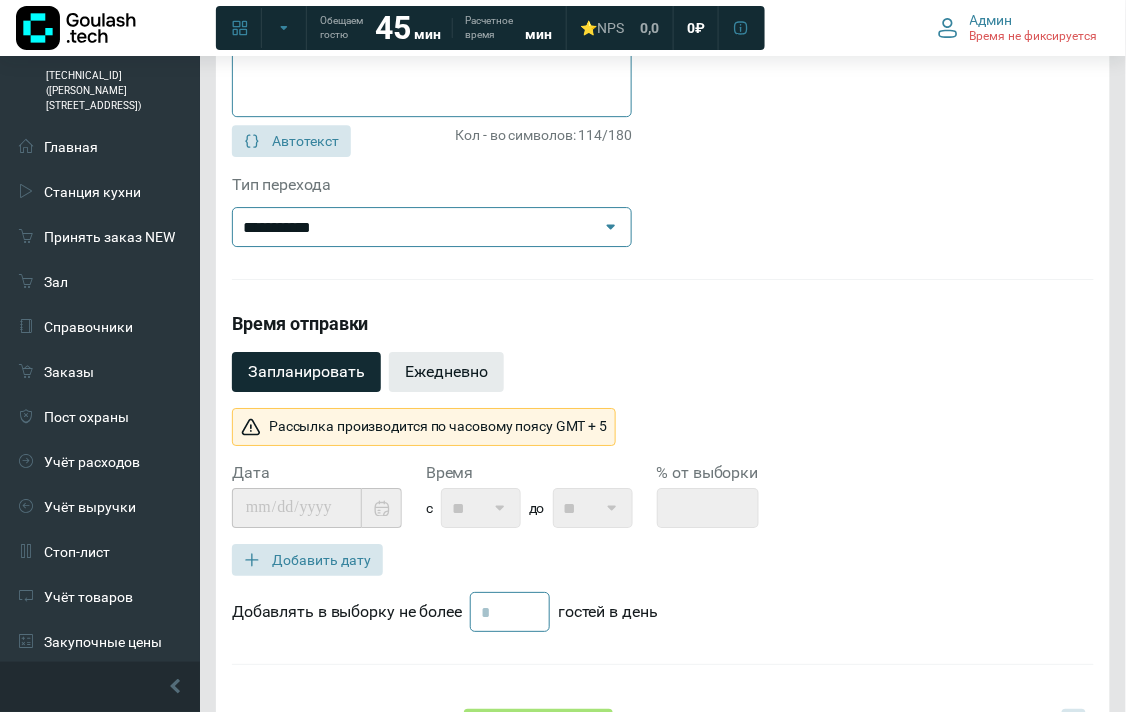 type on "**********" 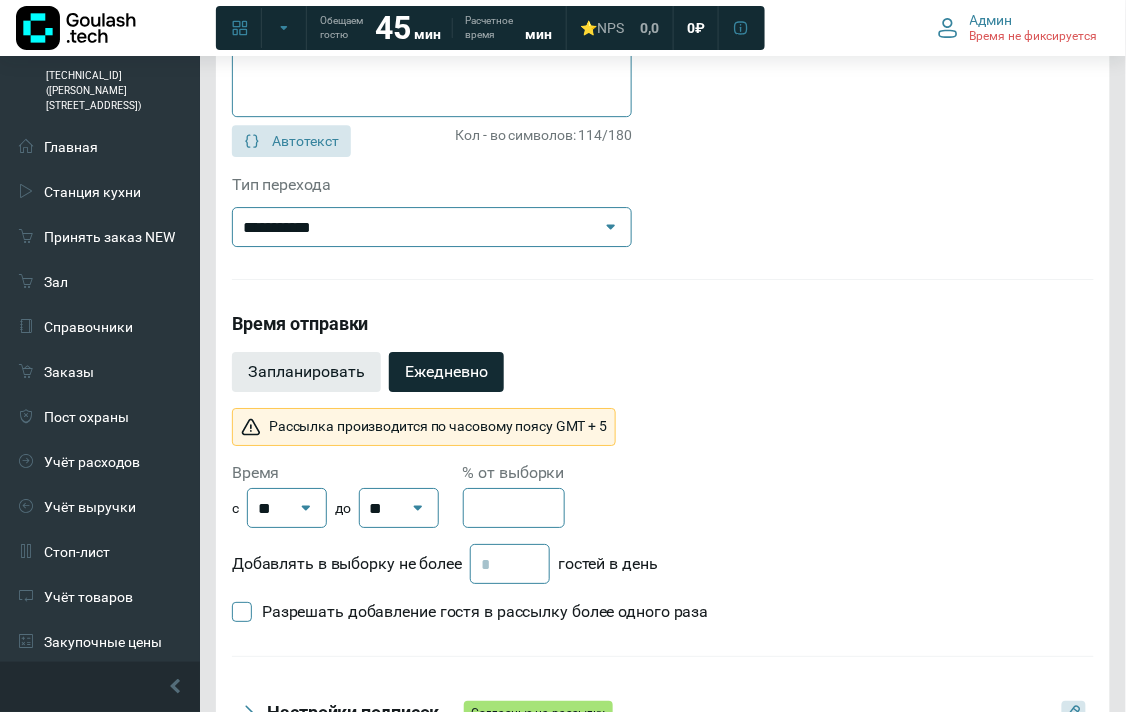 click on "Запланировать" at bounding box center [306, 372] 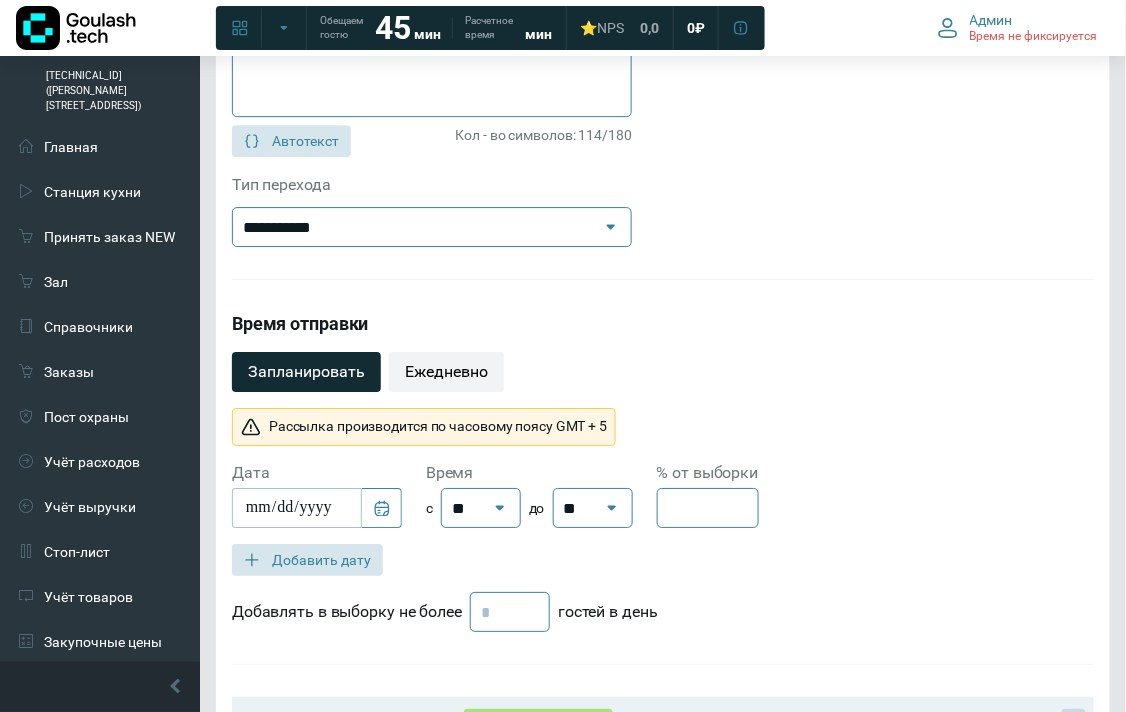 scroll, scrollTop: 1666, scrollLeft: 0, axis: vertical 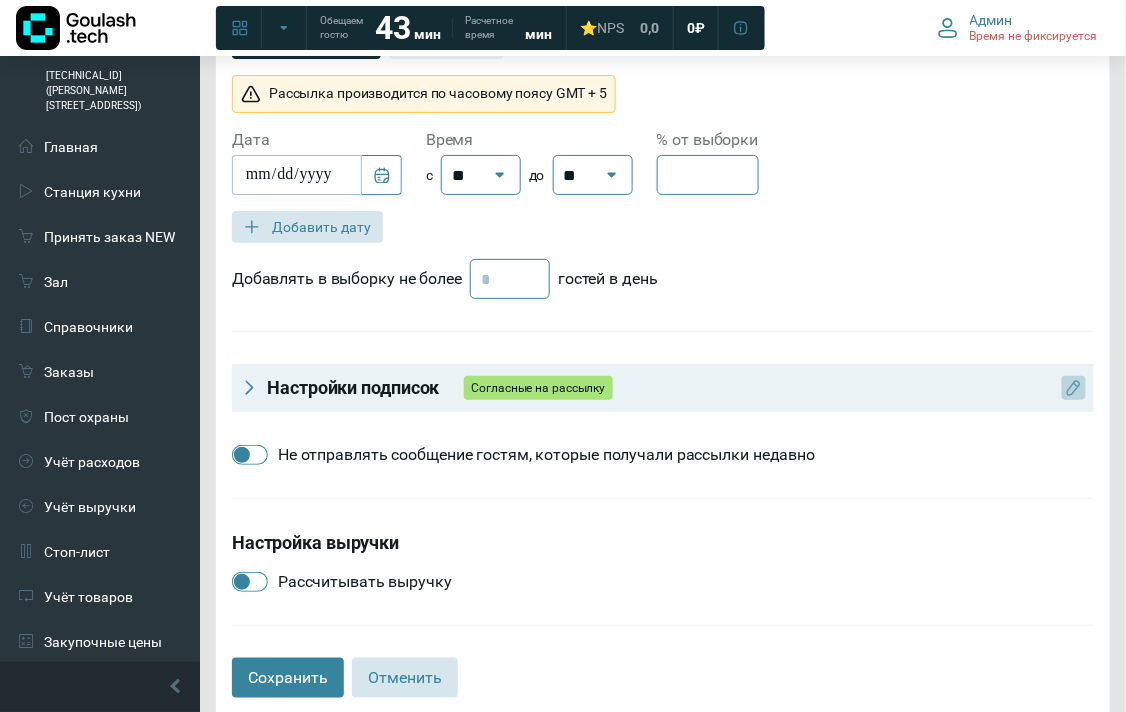click 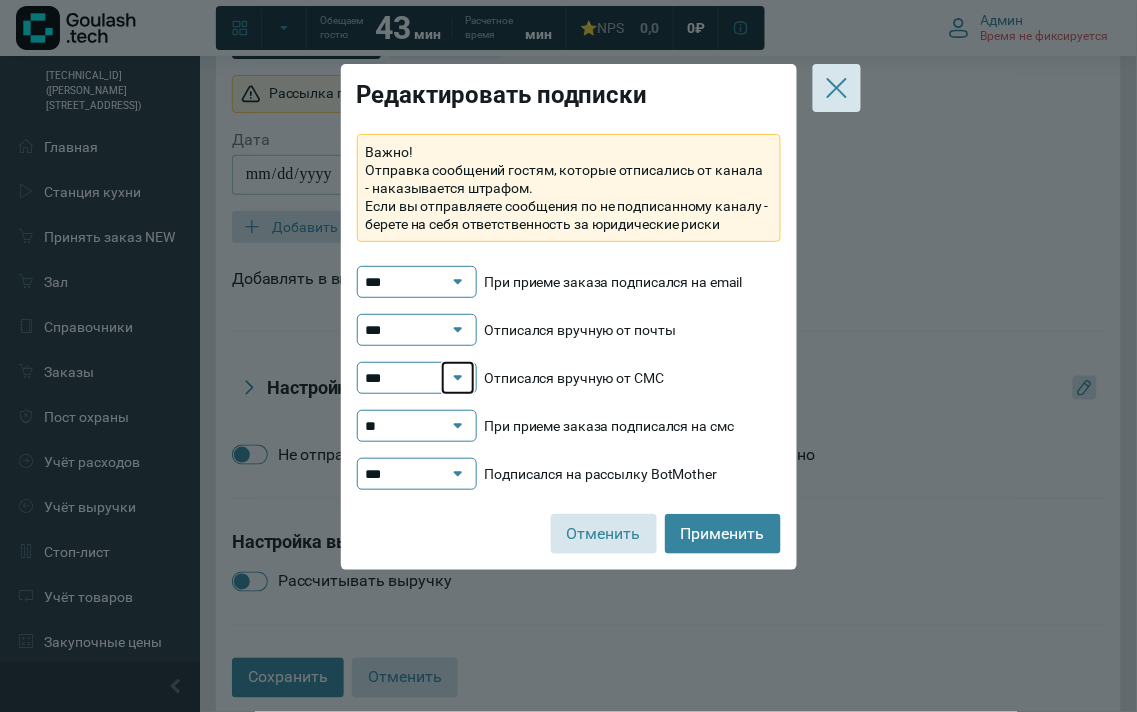 click 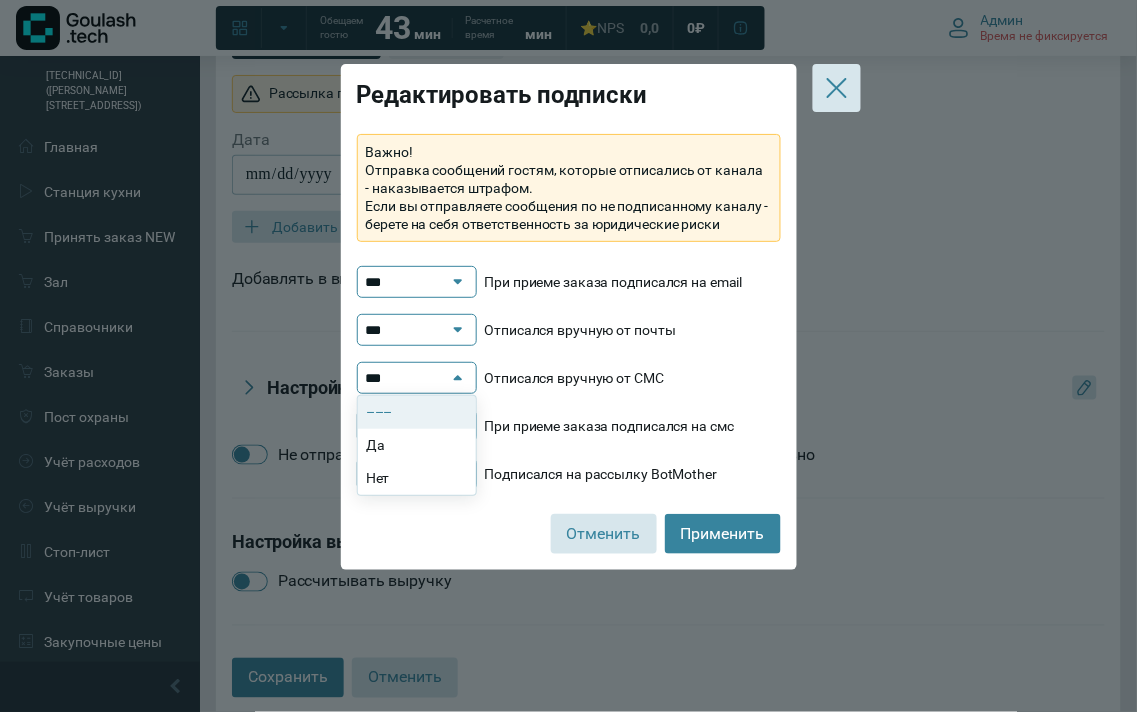 click on "–––" 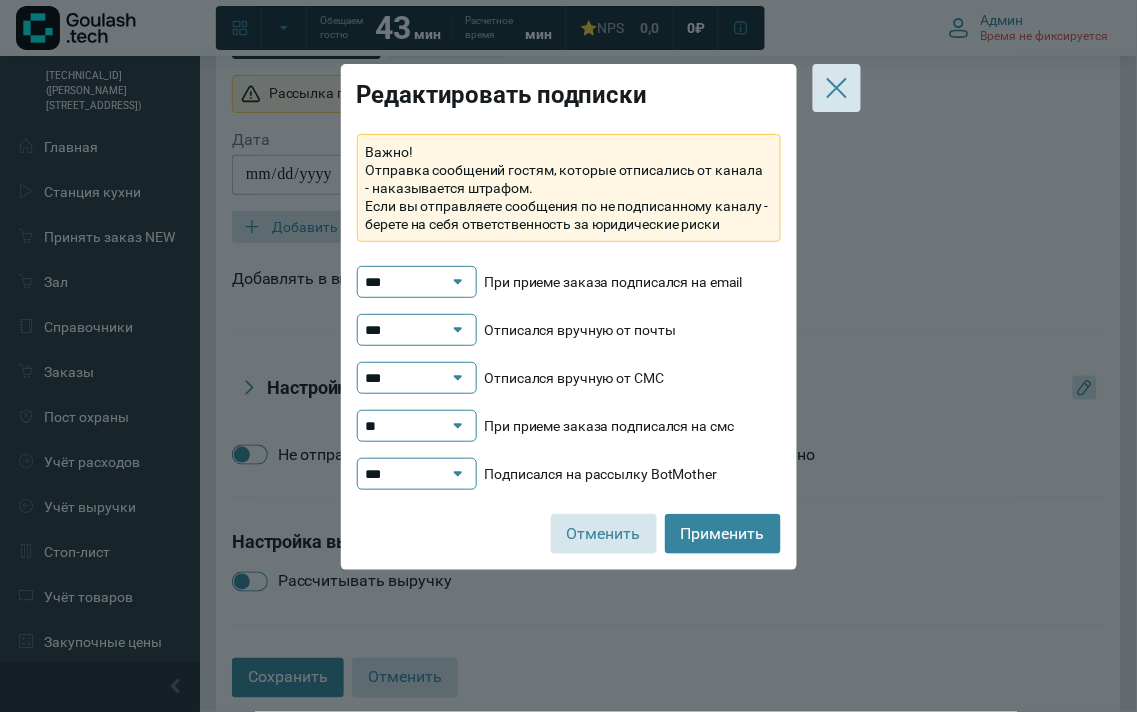 click on "**" at bounding box center (407, 426) 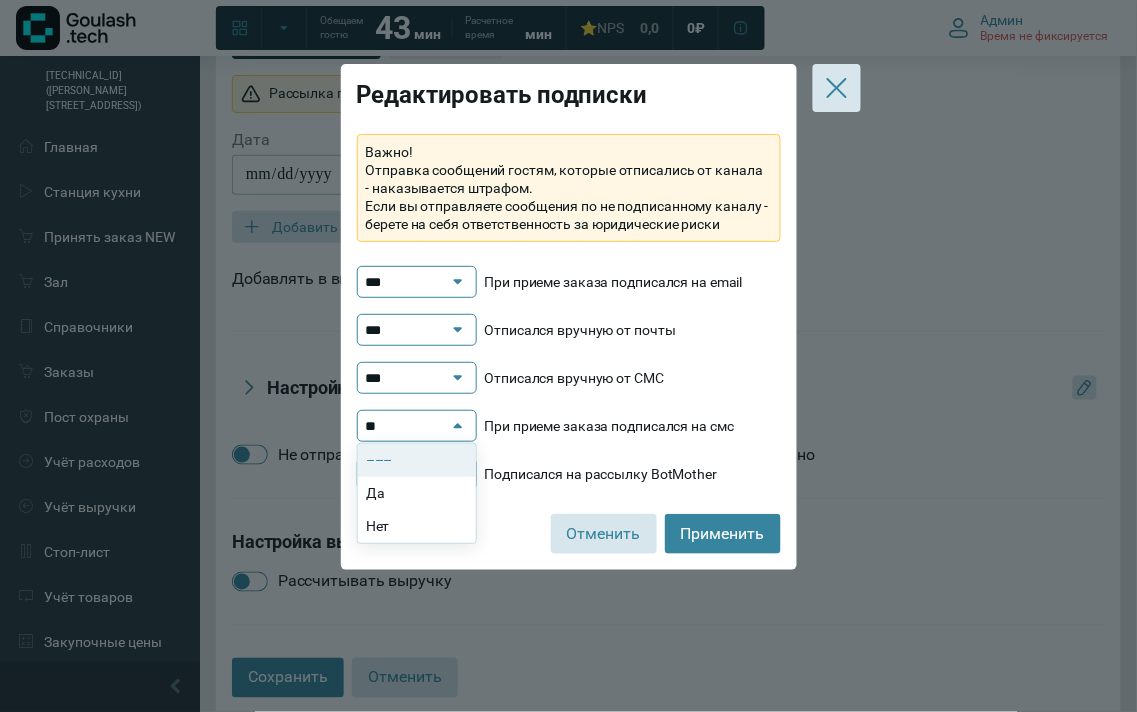 click on "–––" 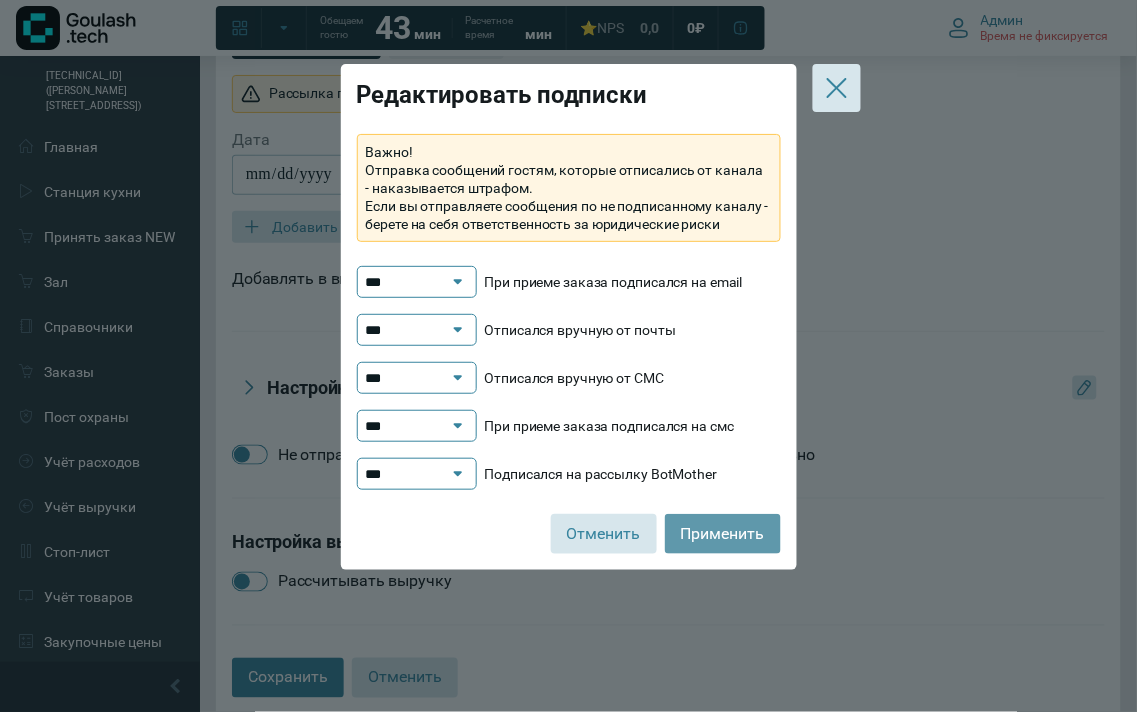 click on "Применить" at bounding box center (723, 534) 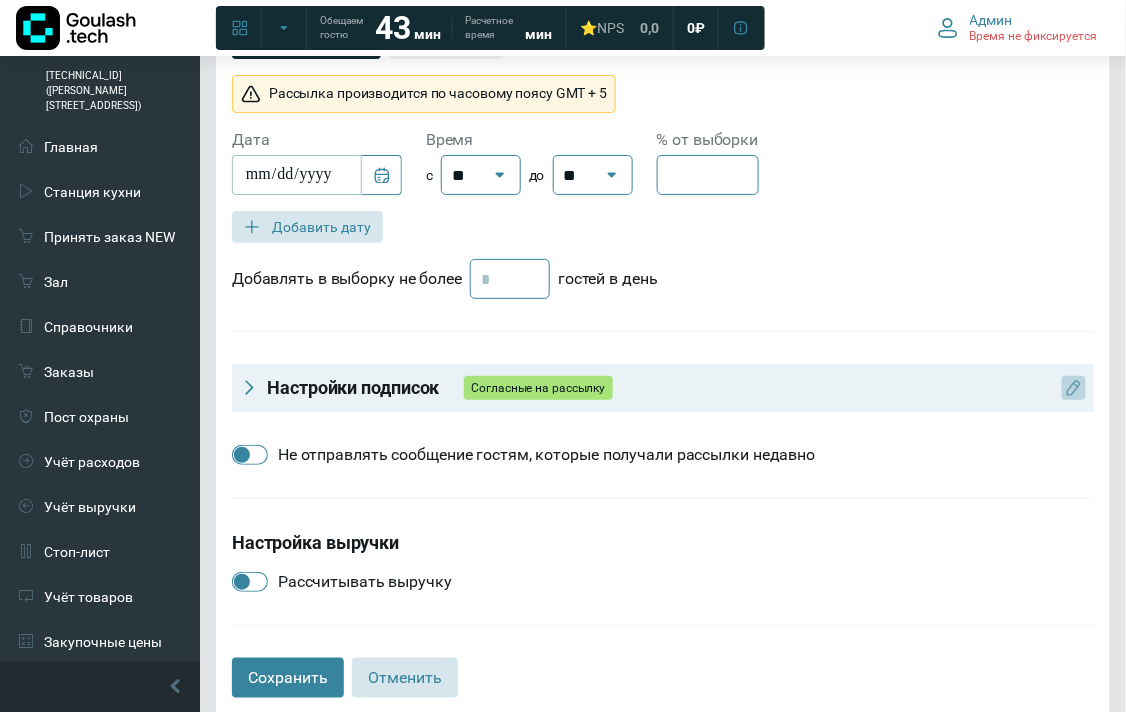 click 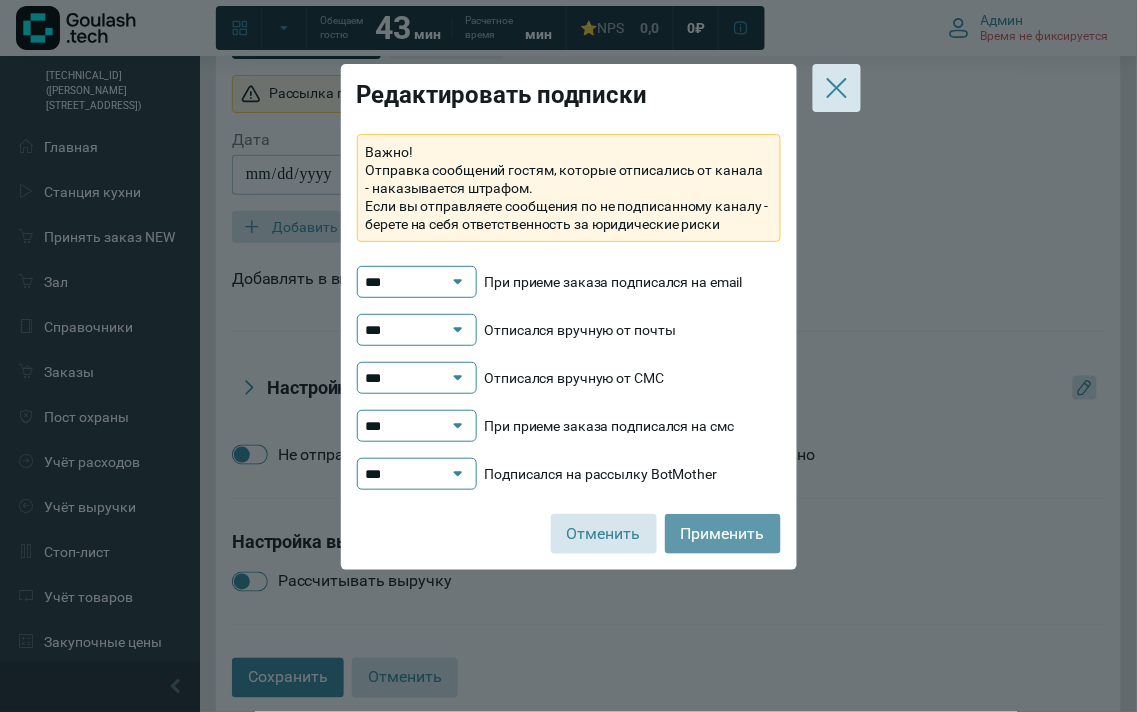 click on "Применить" at bounding box center [723, 534] 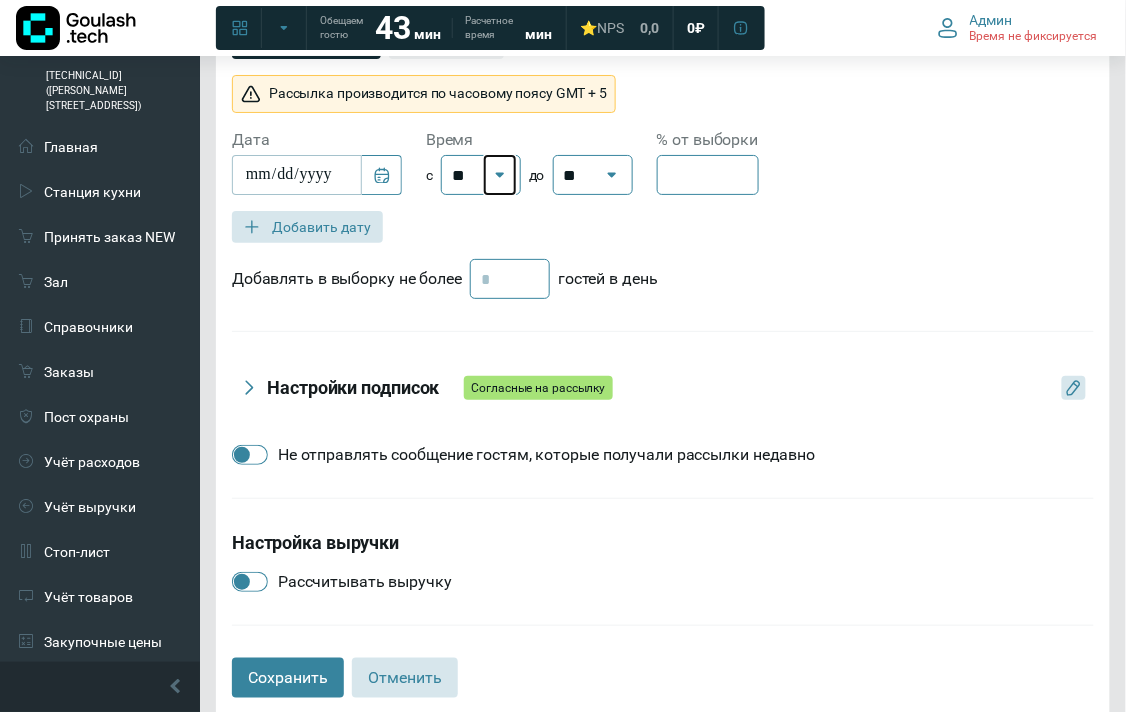 click 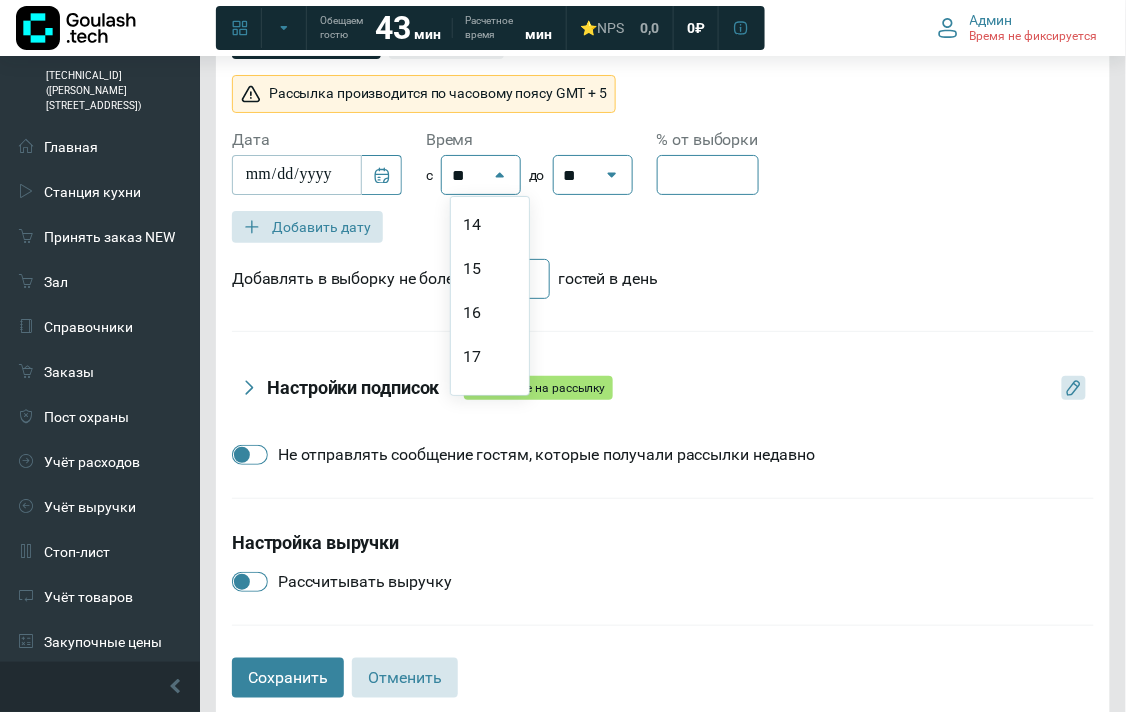 scroll, scrollTop: 611, scrollLeft: 0, axis: vertical 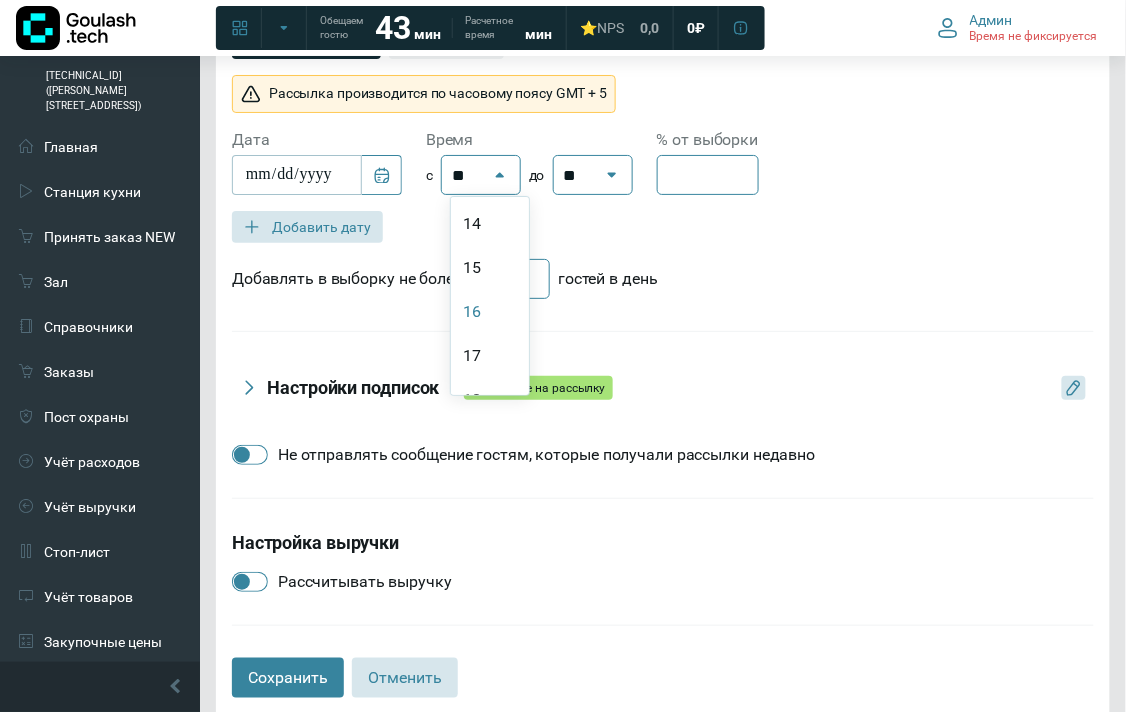 click on "16" 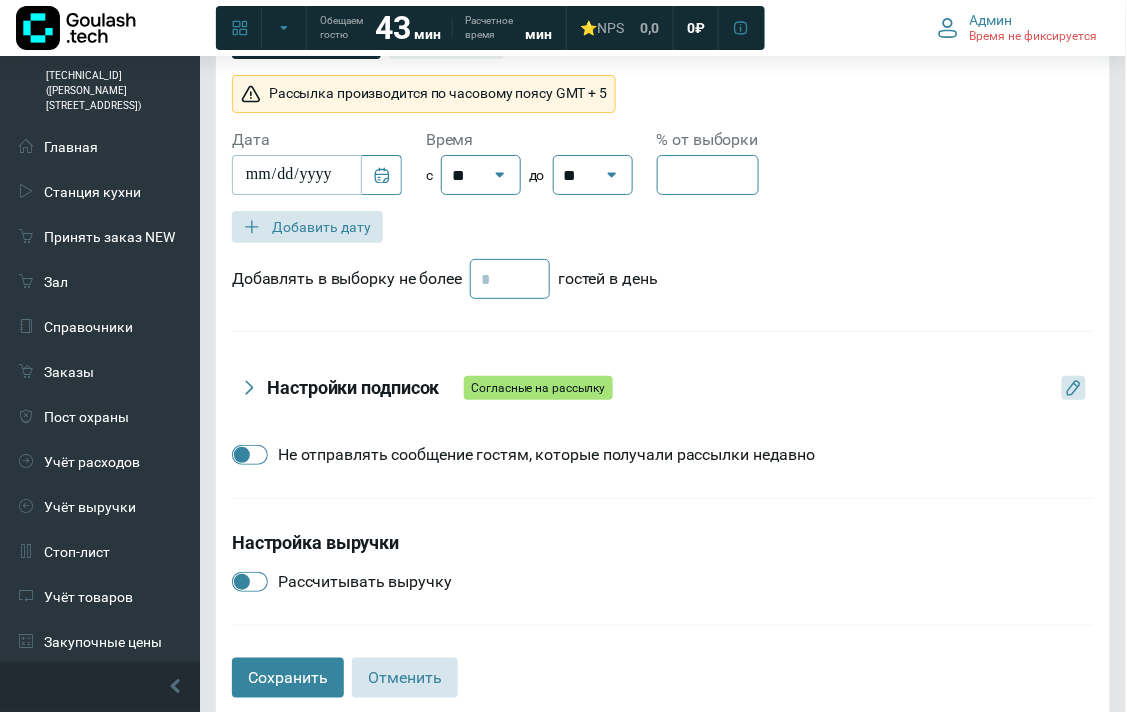 scroll, scrollTop: 1685, scrollLeft: 0, axis: vertical 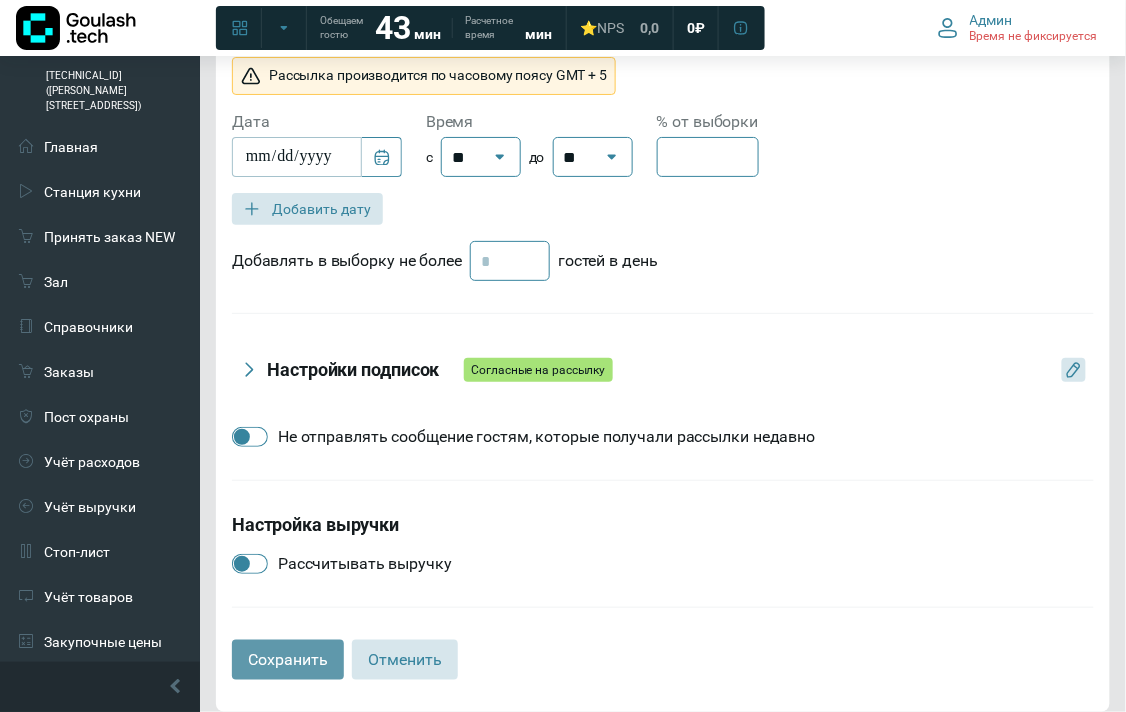 click on "Сохранить" at bounding box center (288, 660) 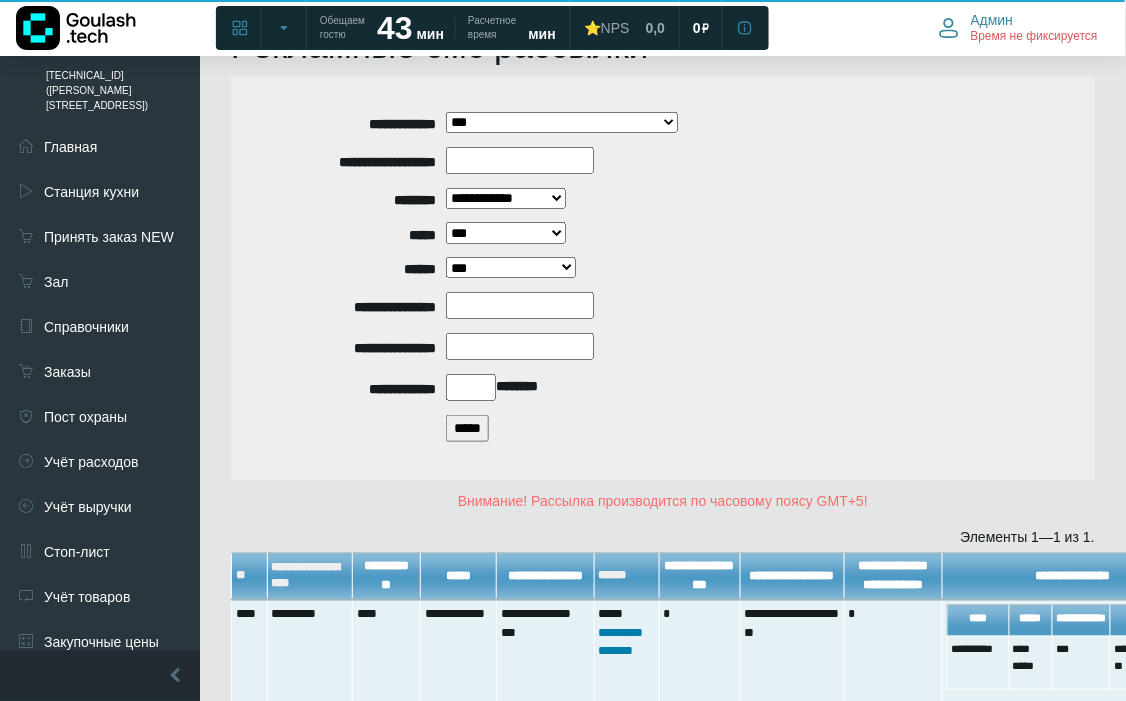 scroll, scrollTop: 263, scrollLeft: 0, axis: vertical 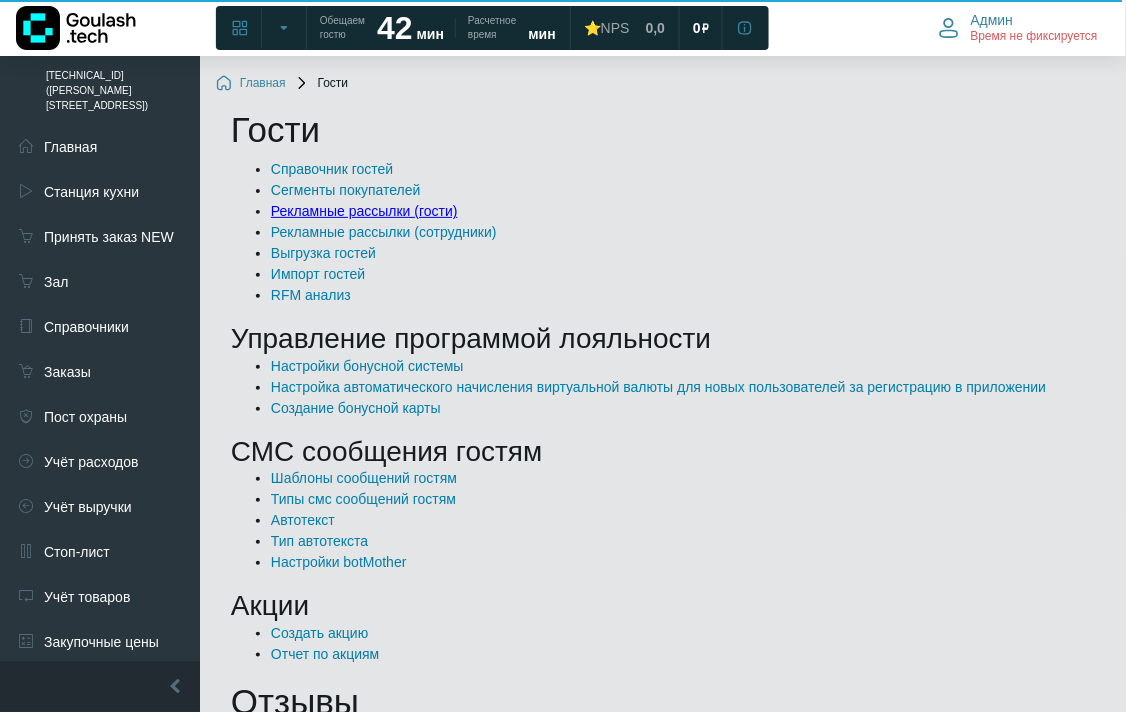 click on "Рекламные рассылки (гости)" at bounding box center (364, 211) 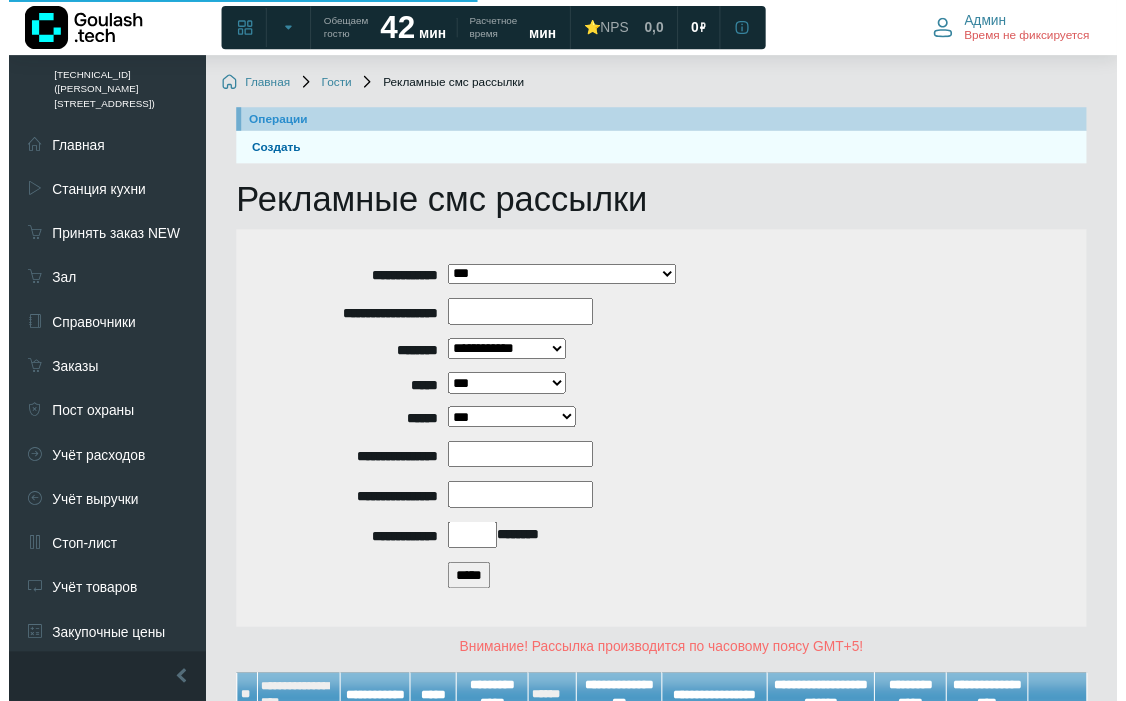 scroll, scrollTop: 160, scrollLeft: 0, axis: vertical 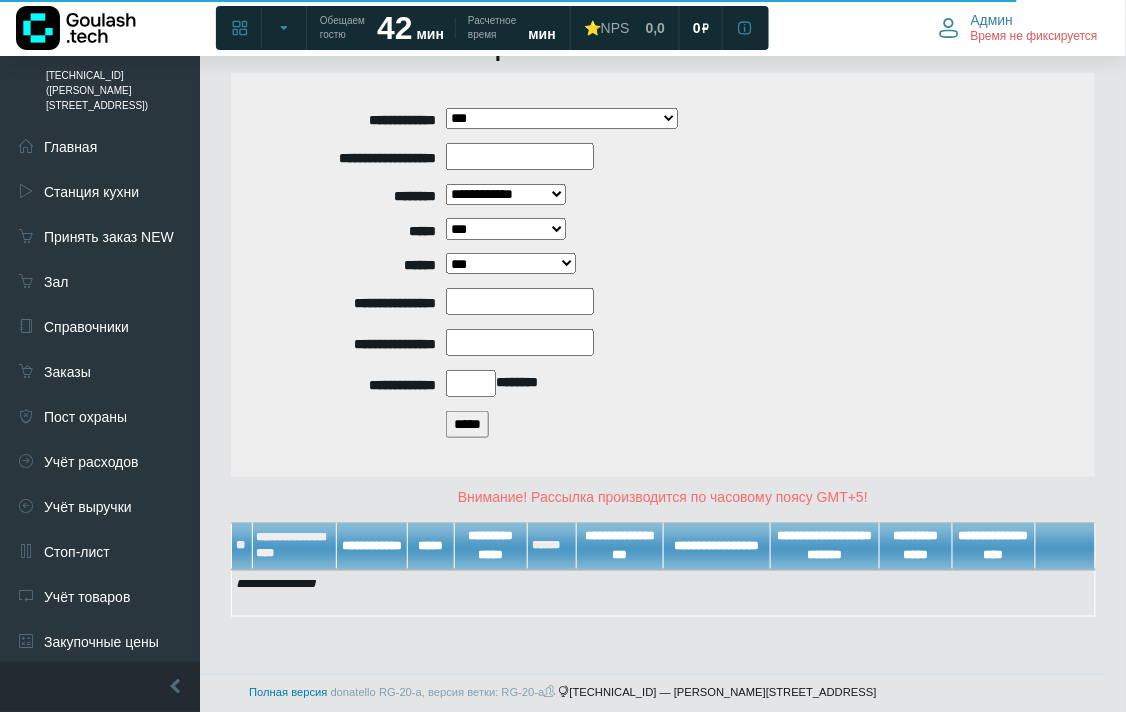 click on "*****" at bounding box center [467, 424] 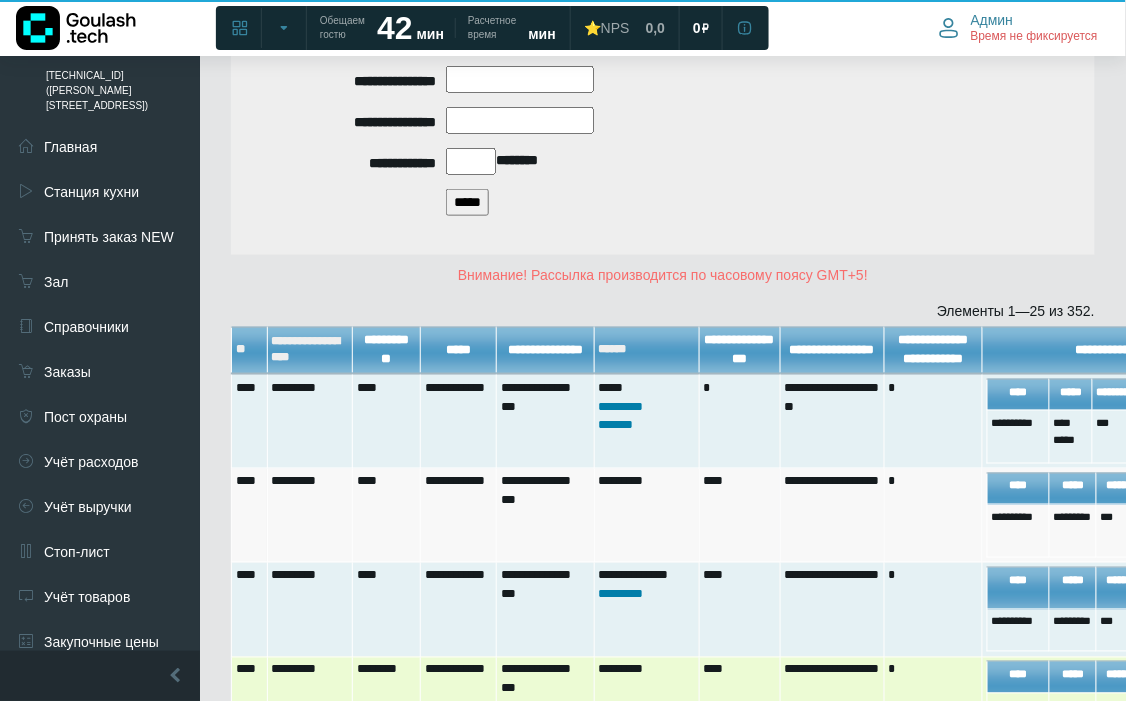 scroll, scrollTop: 493, scrollLeft: 0, axis: vertical 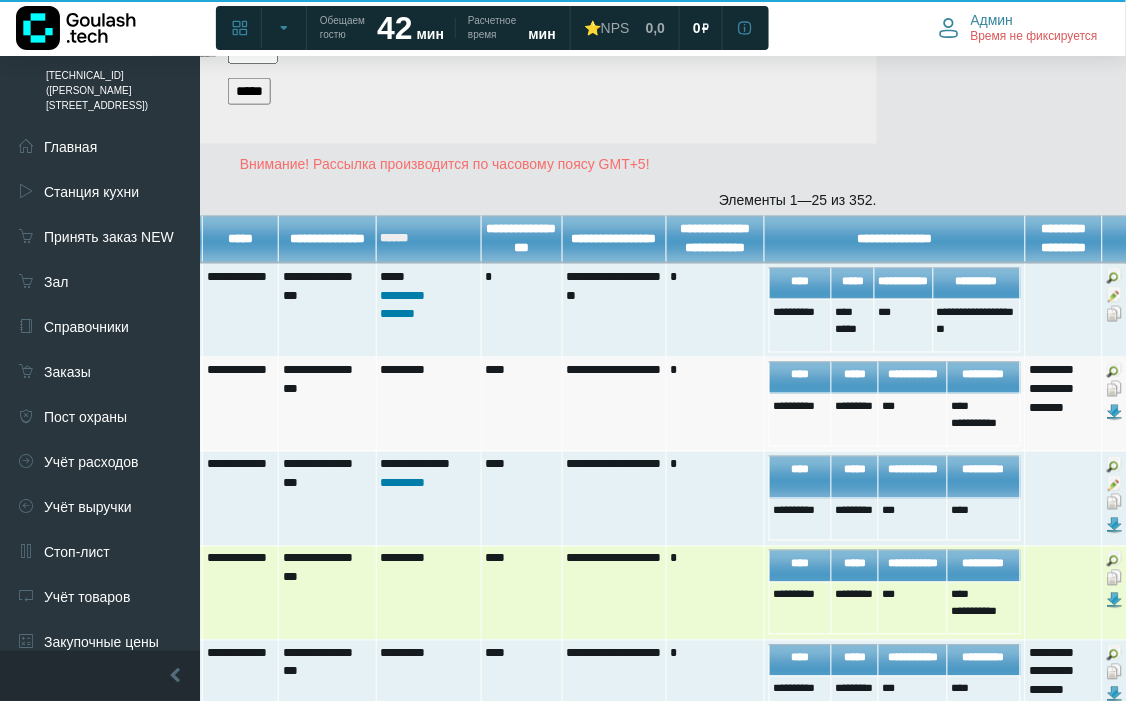 click at bounding box center (1115, 578) 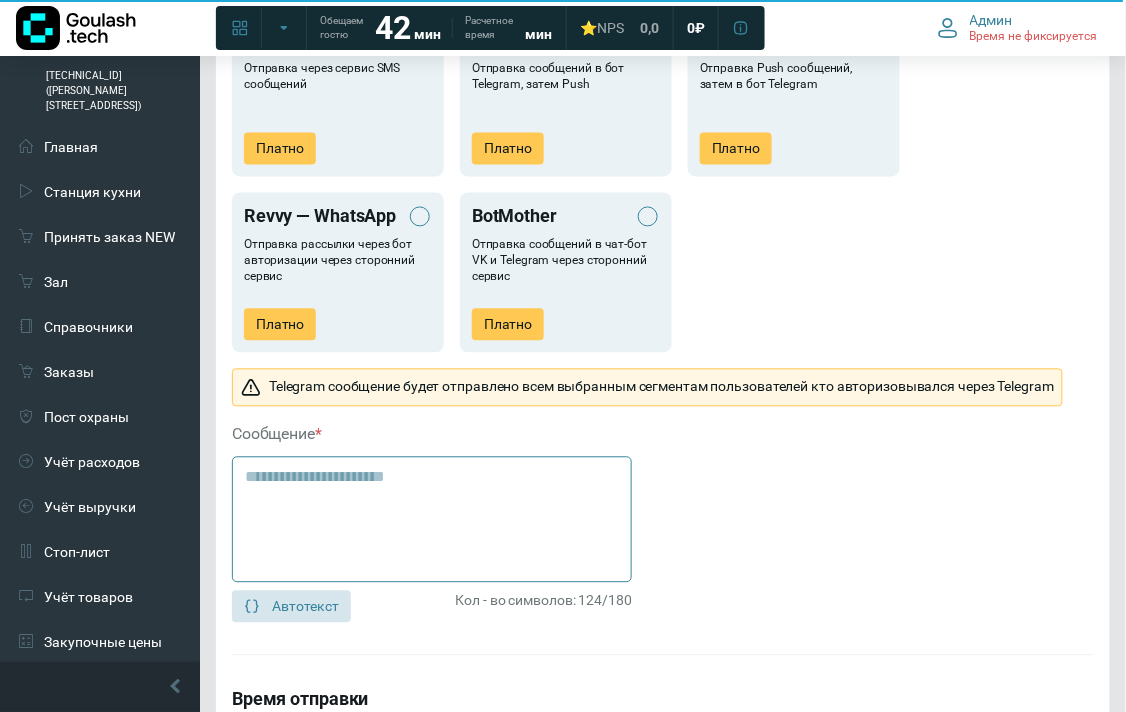scroll, scrollTop: 888, scrollLeft: 0, axis: vertical 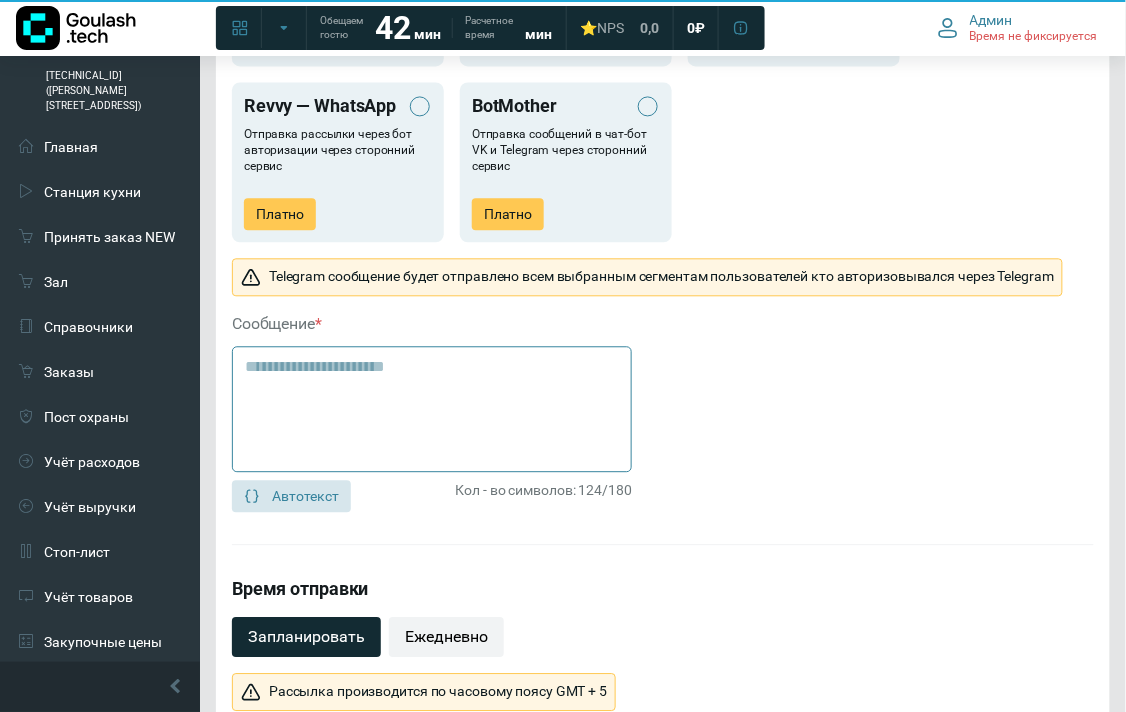 drag, startPoint x: 417, startPoint y: 364, endPoint x: 244, endPoint y: 364, distance: 173 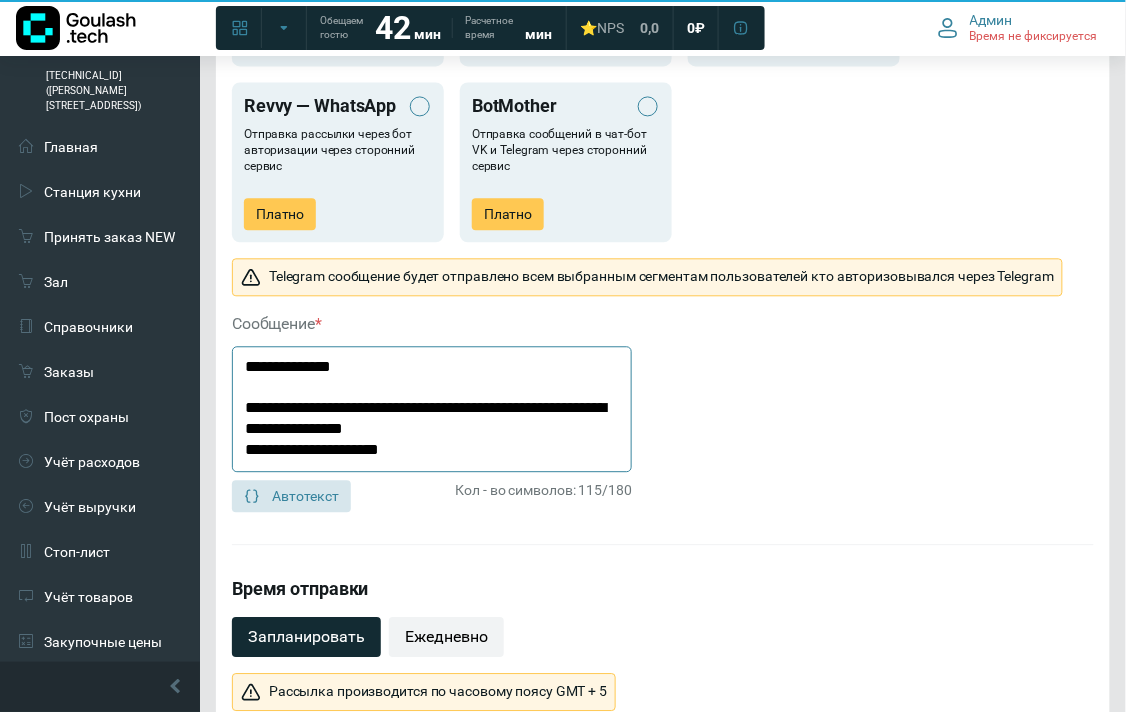 paste on "**" 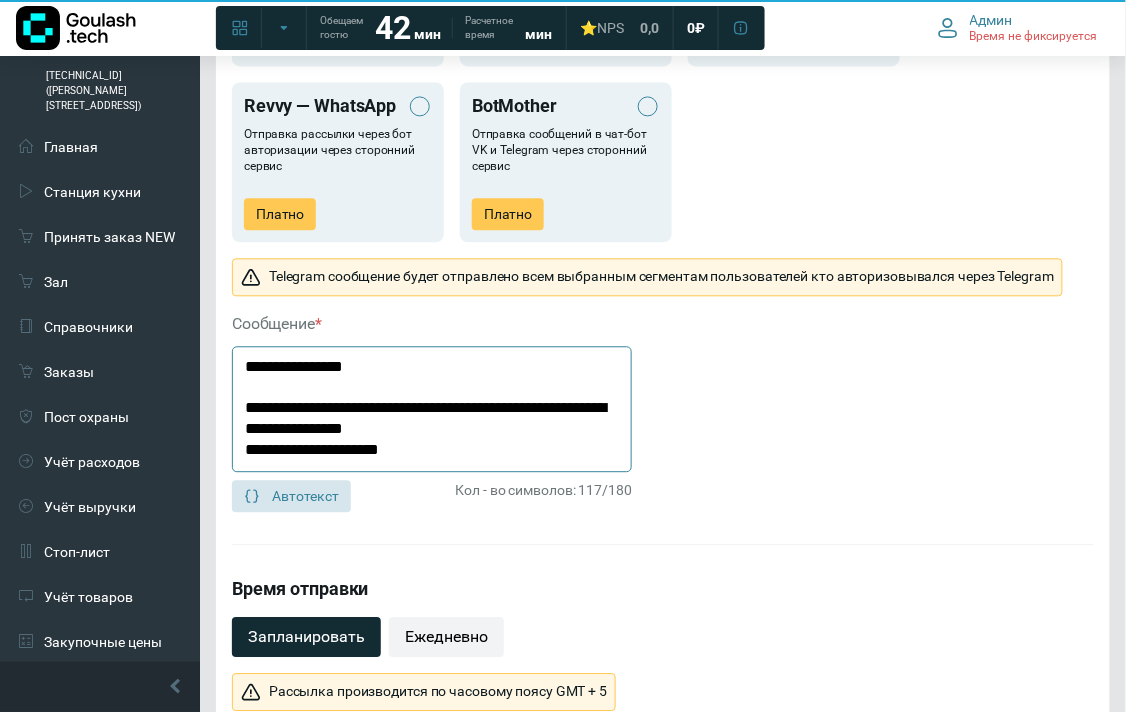click on "**********" 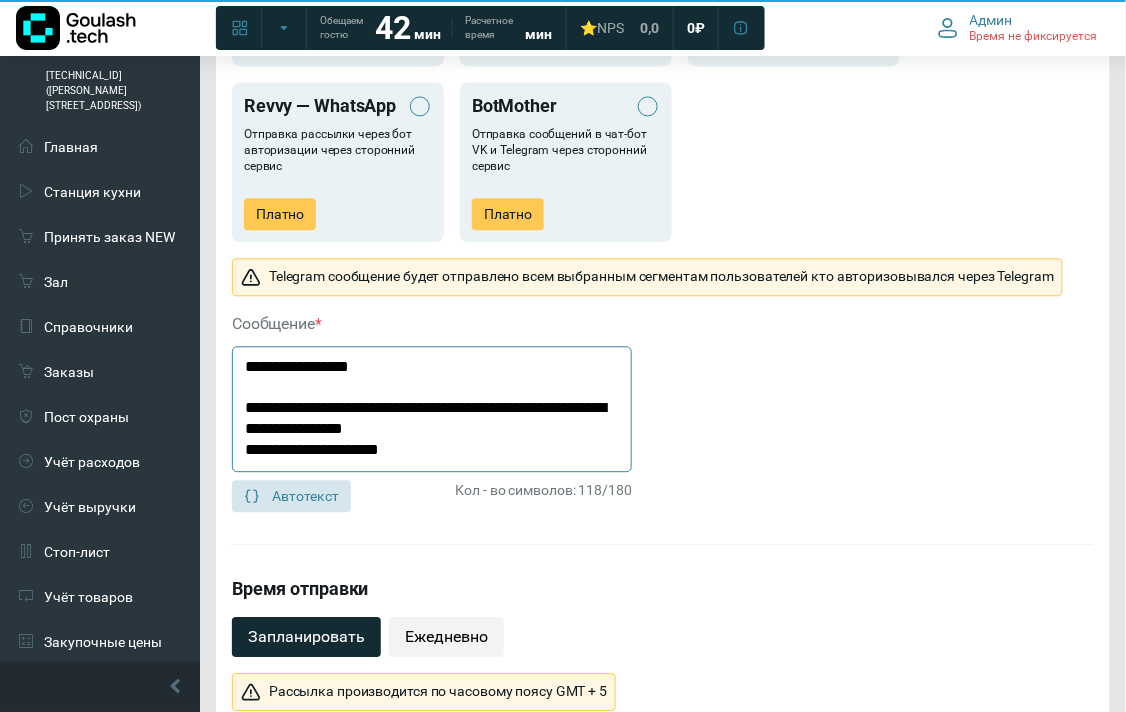 scroll, scrollTop: 1222, scrollLeft: 0, axis: vertical 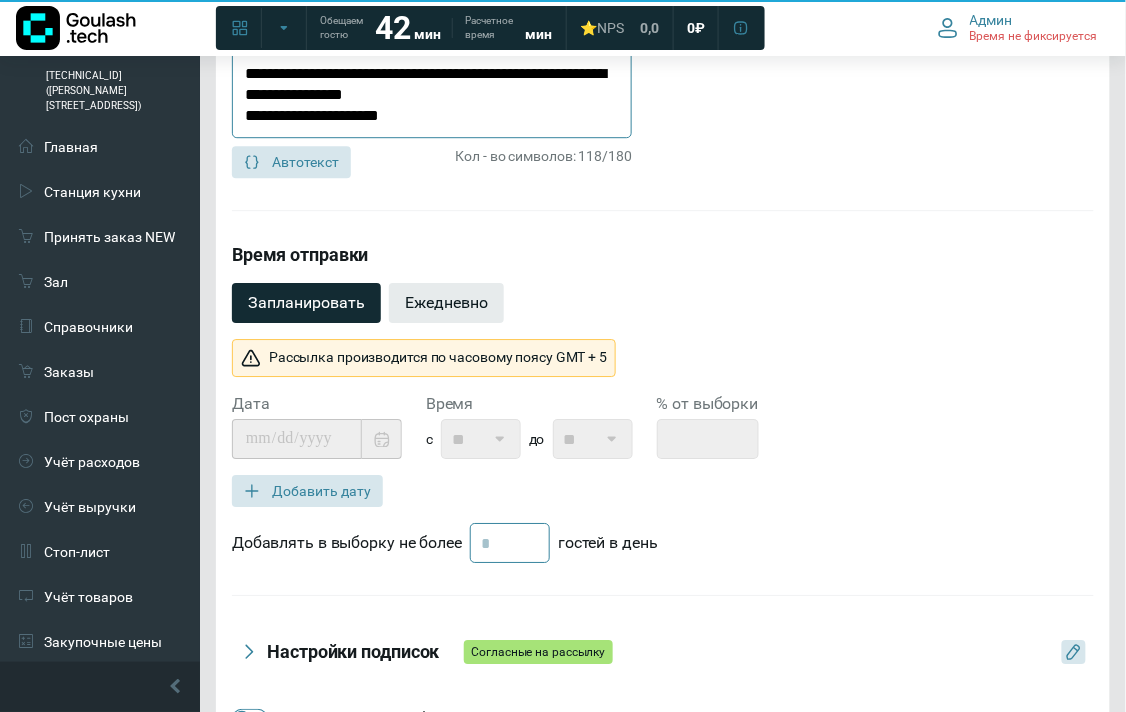 type on "**********" 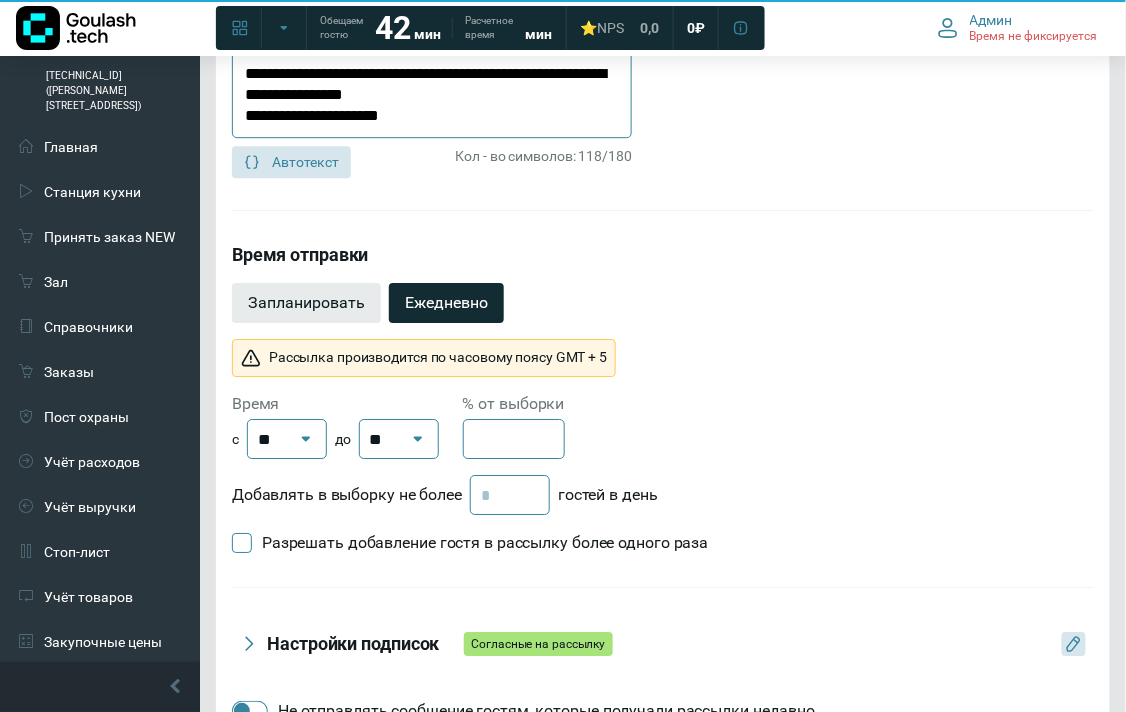 click on "Запланировать" at bounding box center [306, 303] 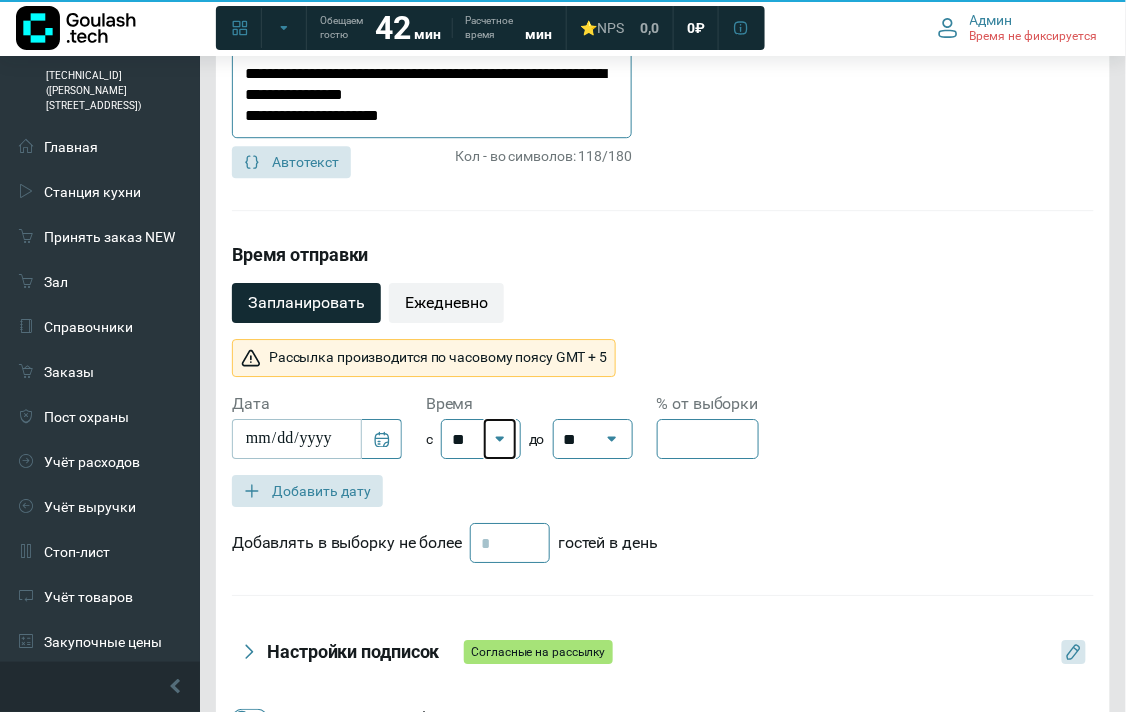 click 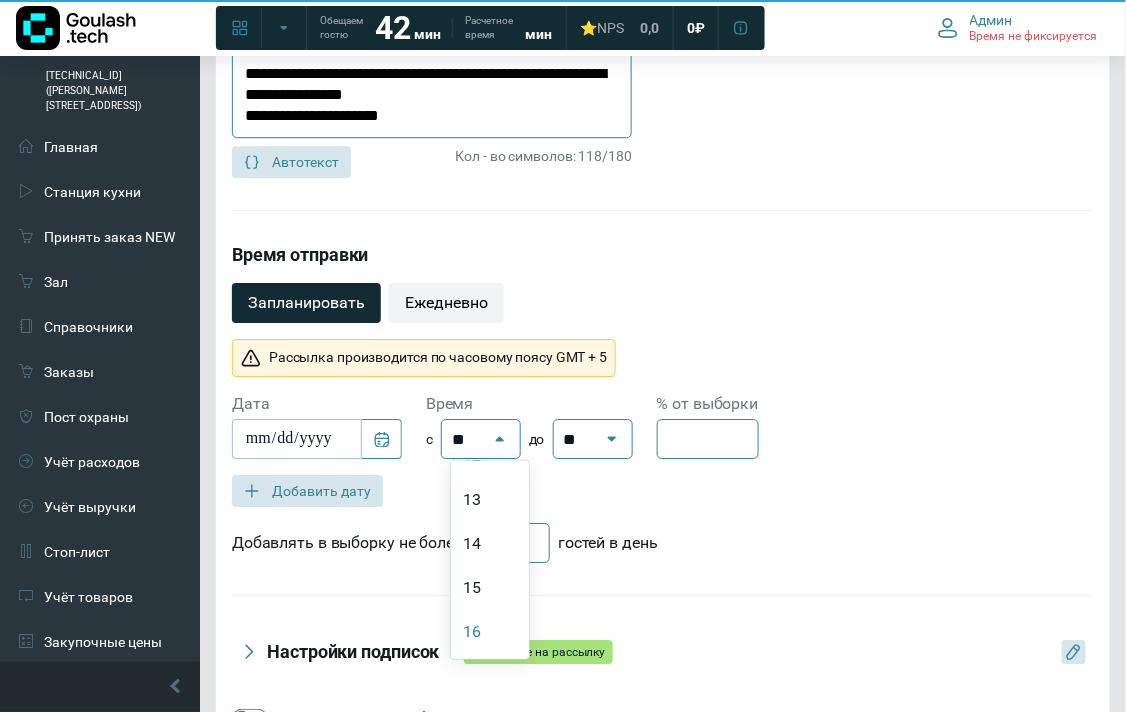 scroll, scrollTop: 666, scrollLeft: 0, axis: vertical 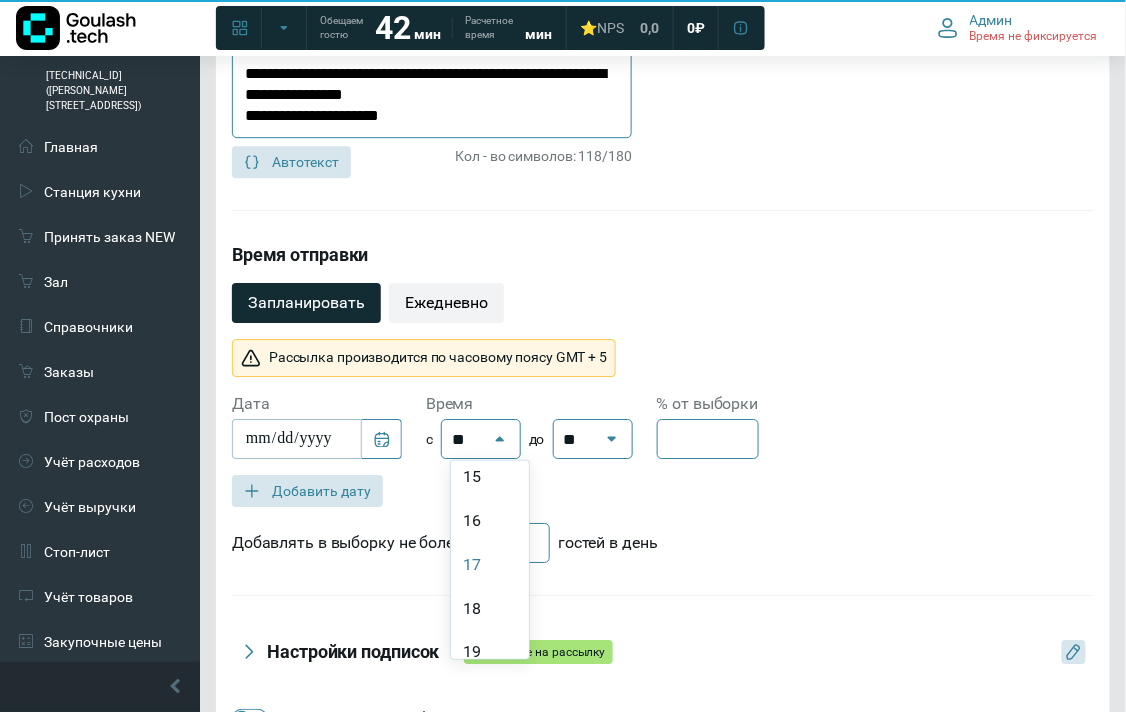 click on "17" 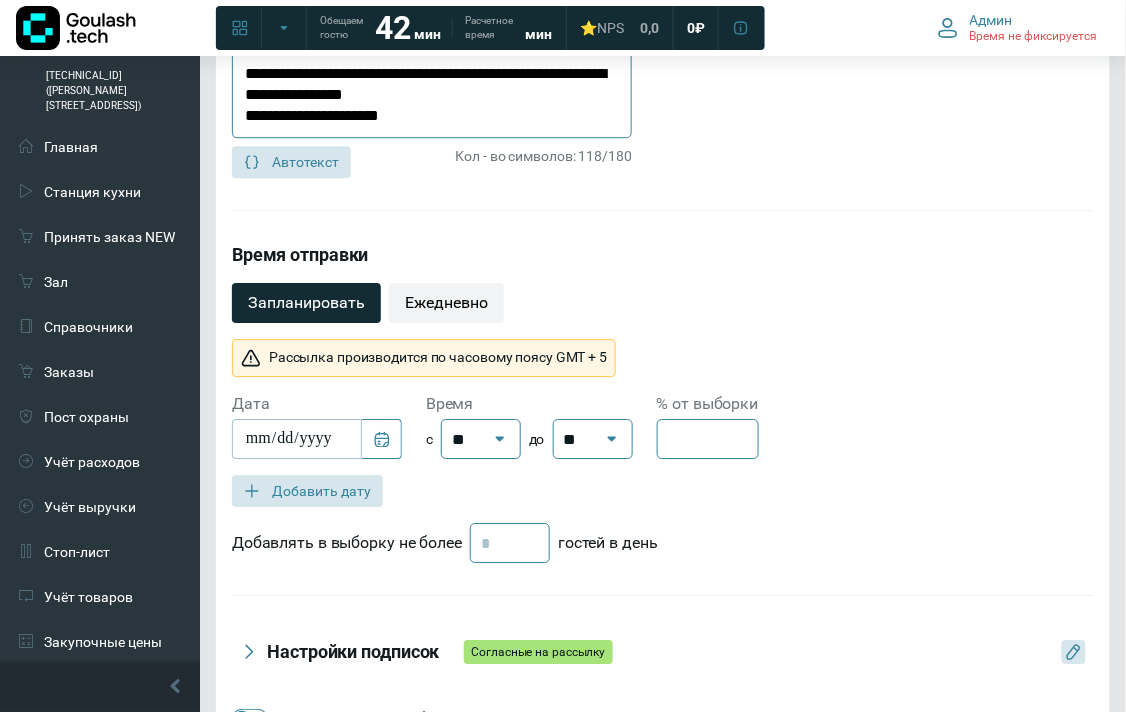 scroll, scrollTop: 1444, scrollLeft: 0, axis: vertical 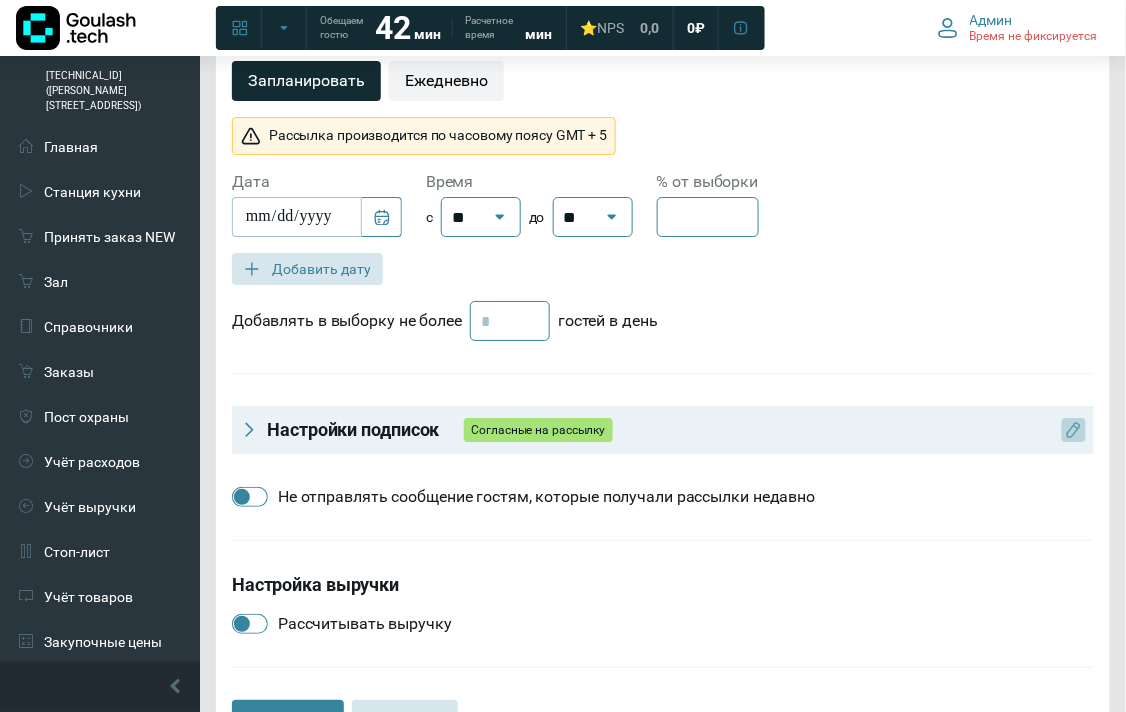 click 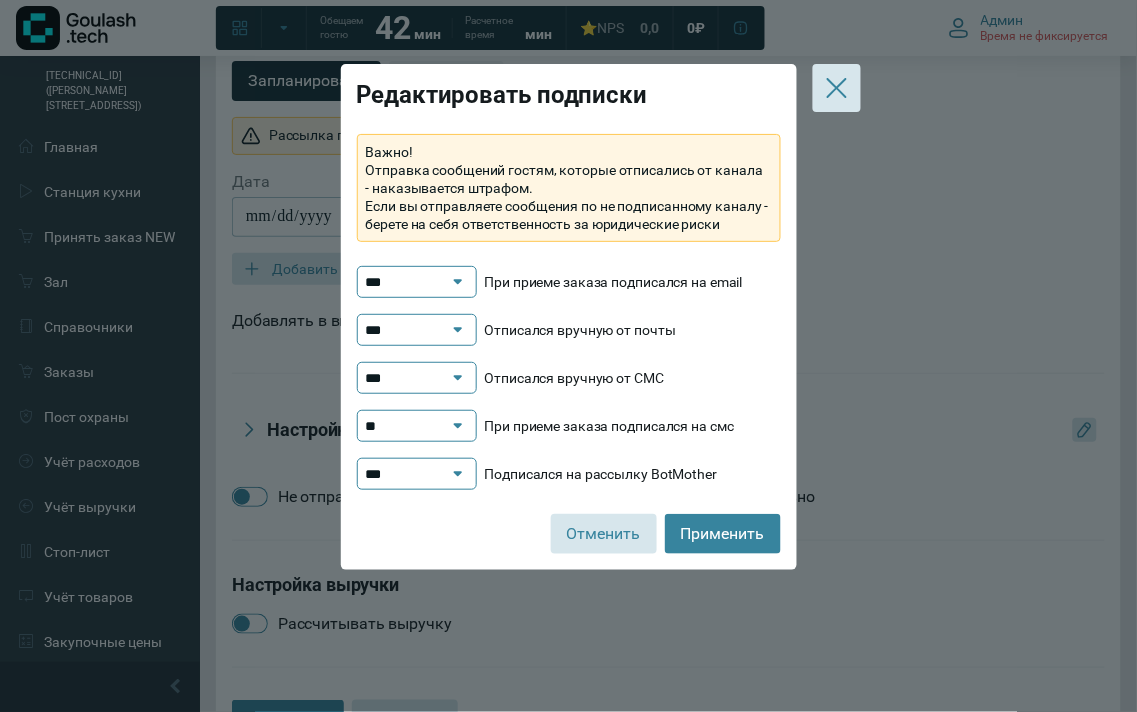 click on "***" at bounding box center (407, 378) 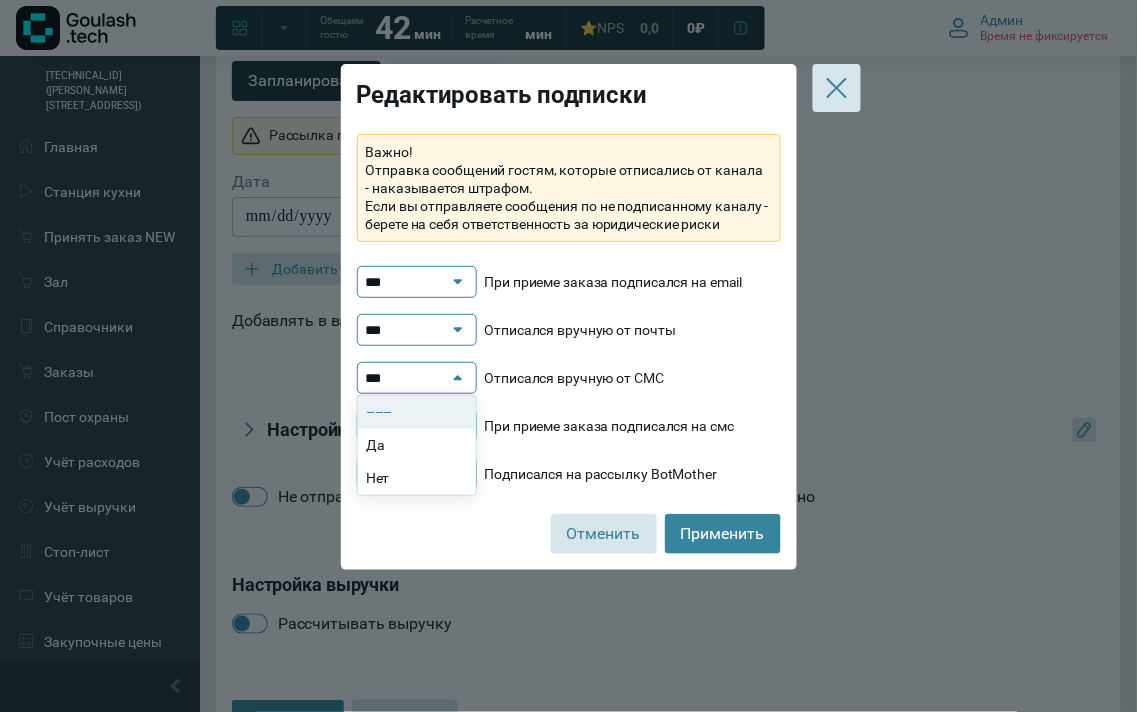 click on "–––" 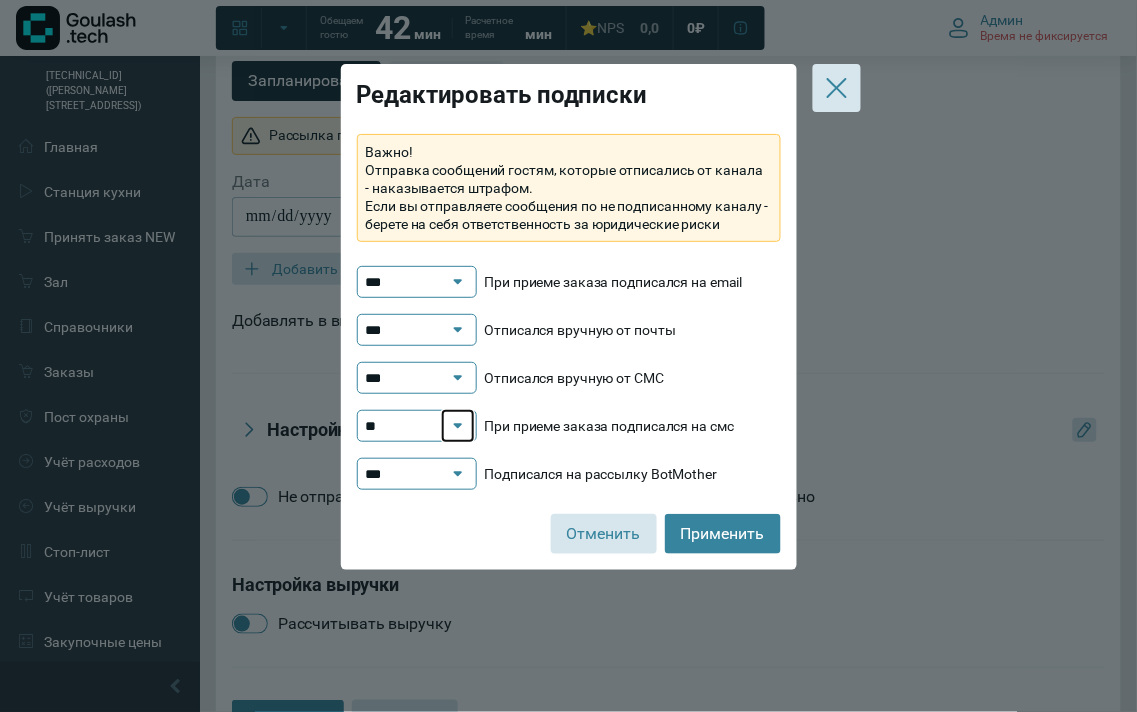 click on "**" at bounding box center [458, 426] 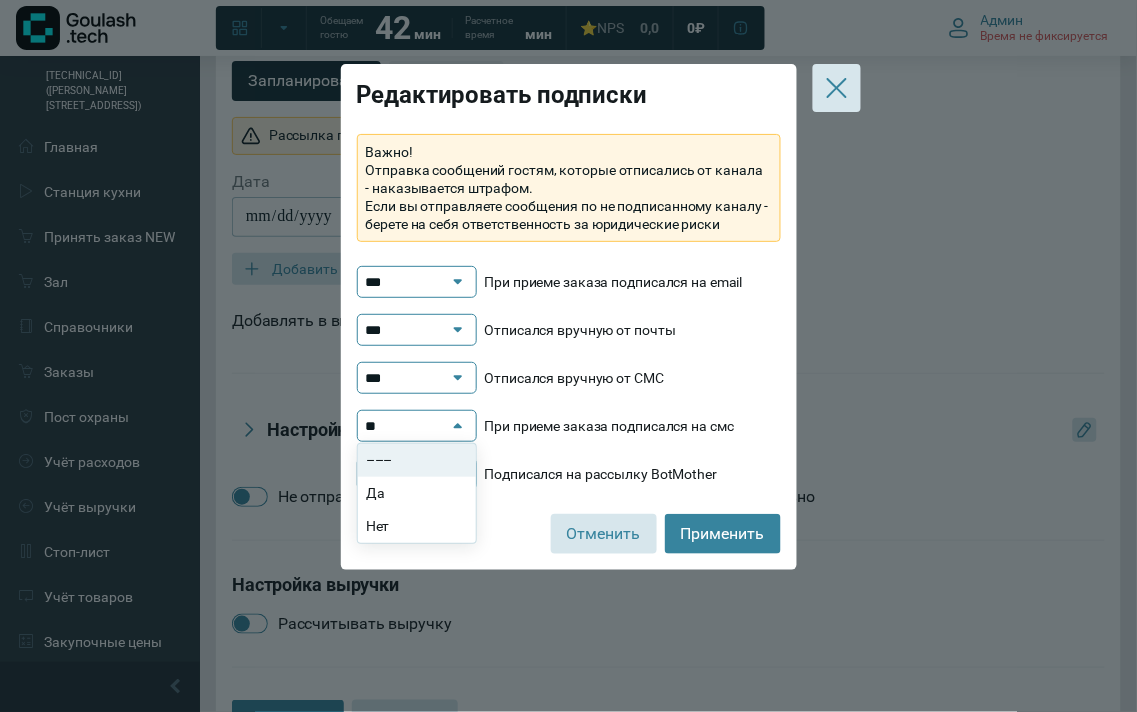 drag, startPoint x: 416, startPoint y: 444, endPoint x: 394, endPoint y: 455, distance: 24.596748 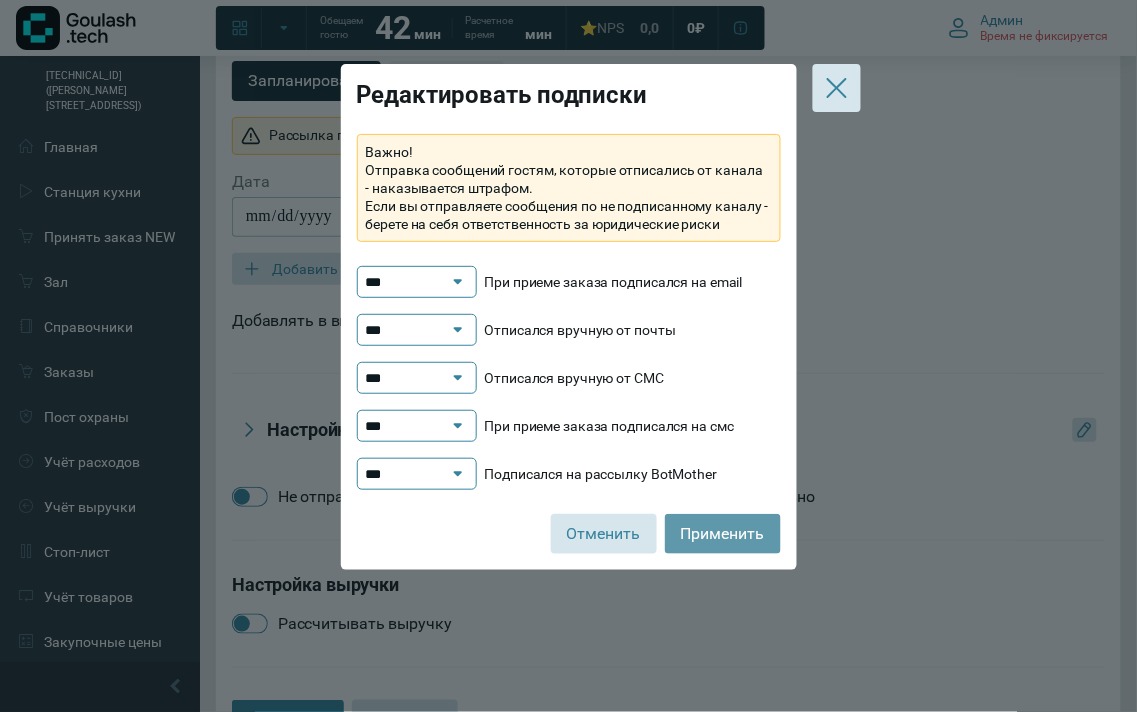 click on "Применить" at bounding box center [723, 534] 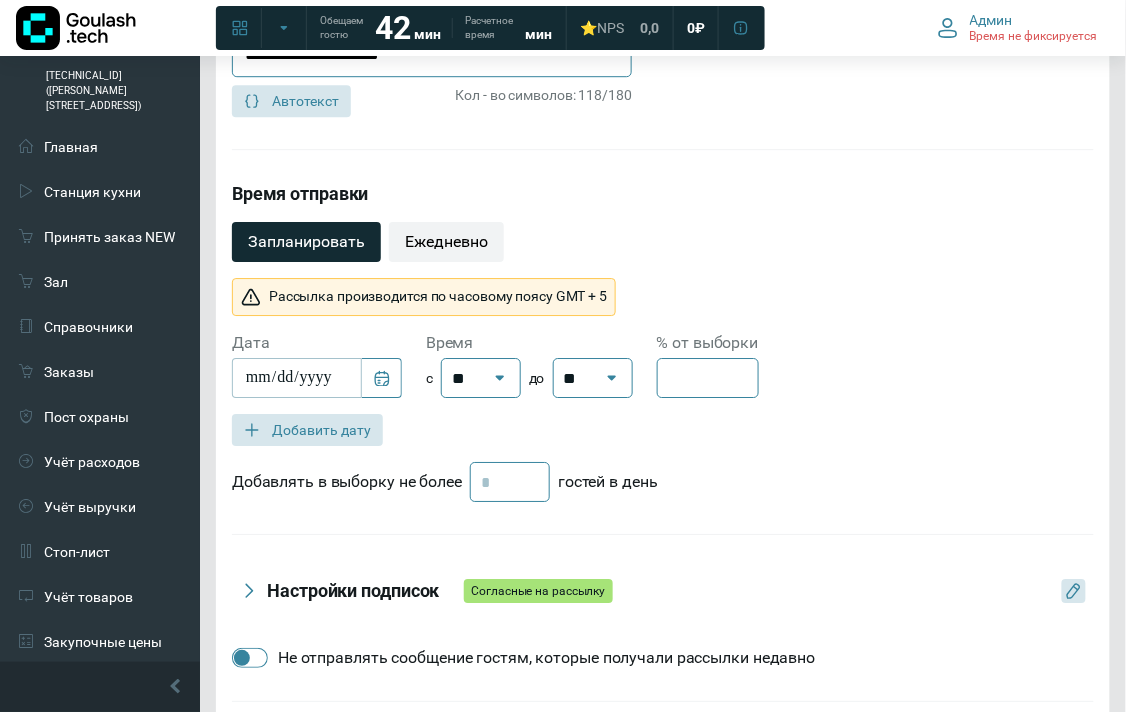 scroll, scrollTop: 1505, scrollLeft: 0, axis: vertical 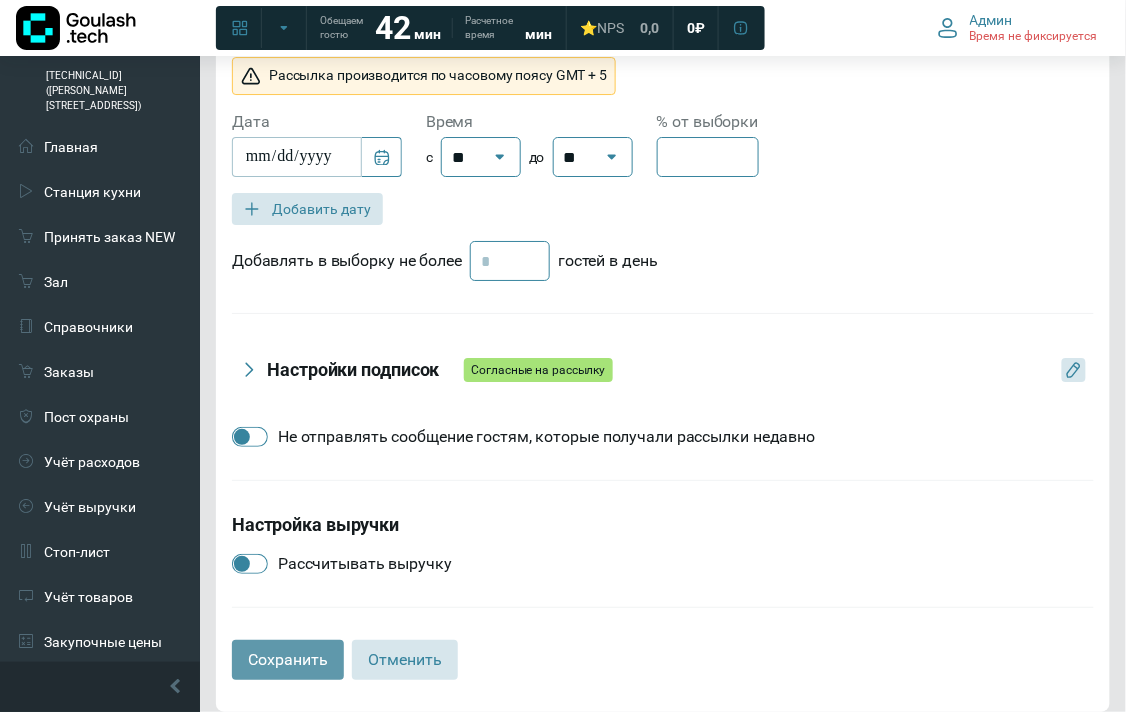 click on "Сохранить" at bounding box center (288, 660) 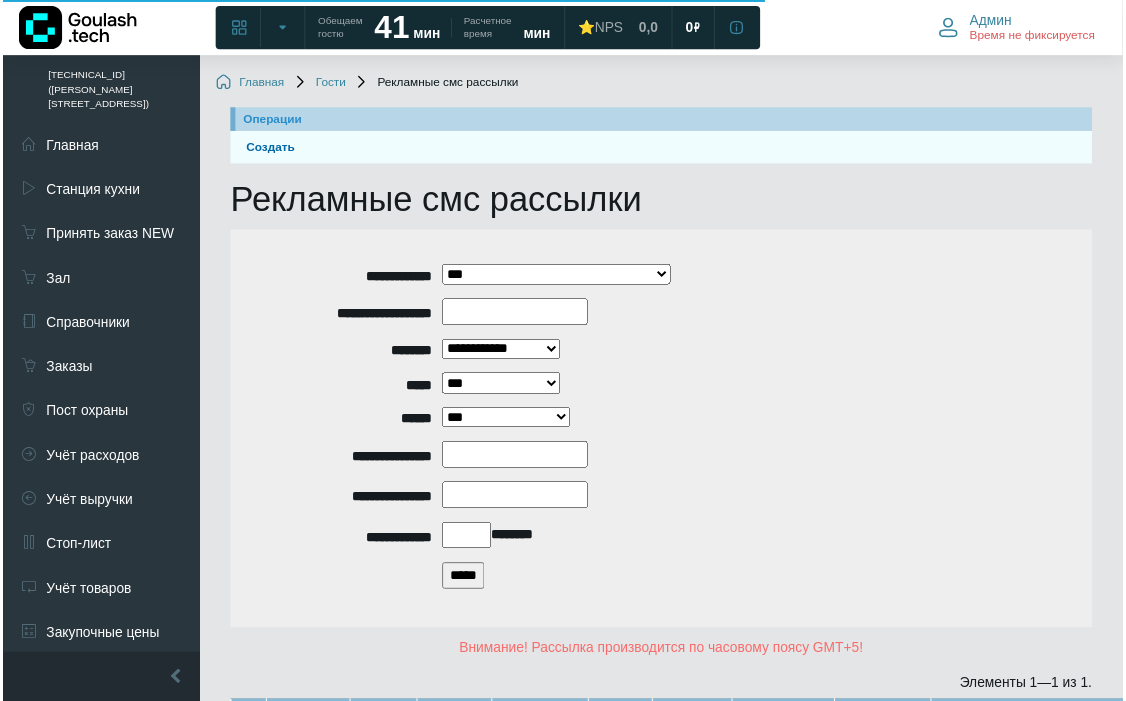 scroll, scrollTop: 0, scrollLeft: 0, axis: both 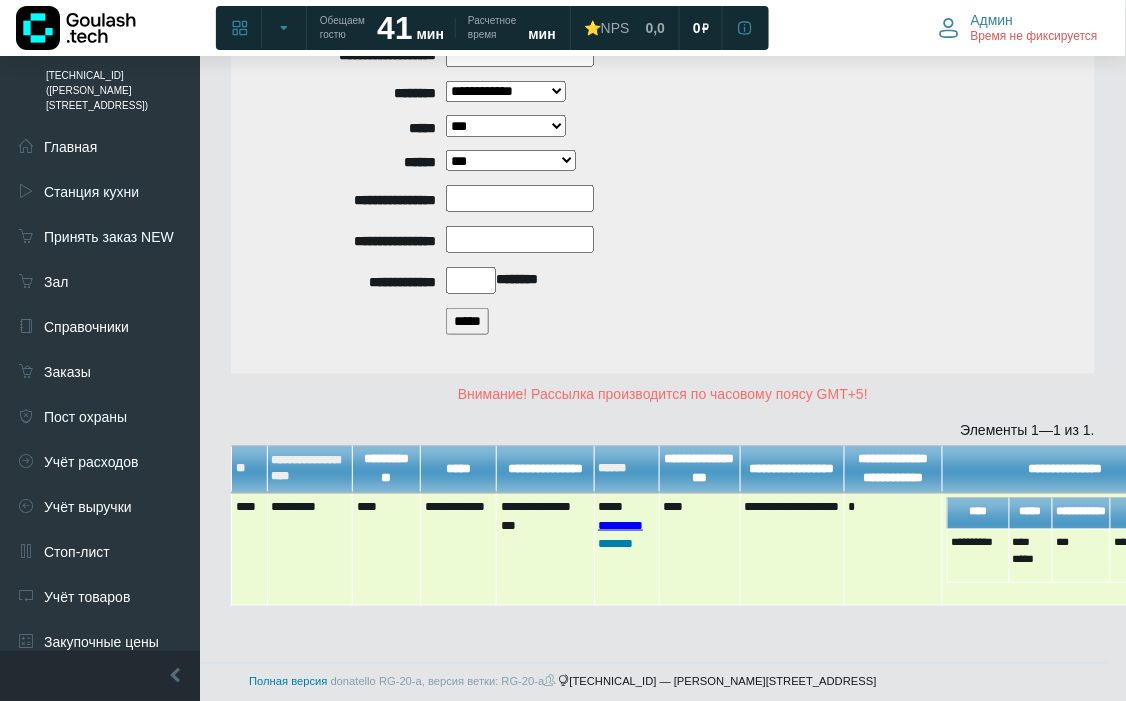 click on "*********" at bounding box center (620, 525) 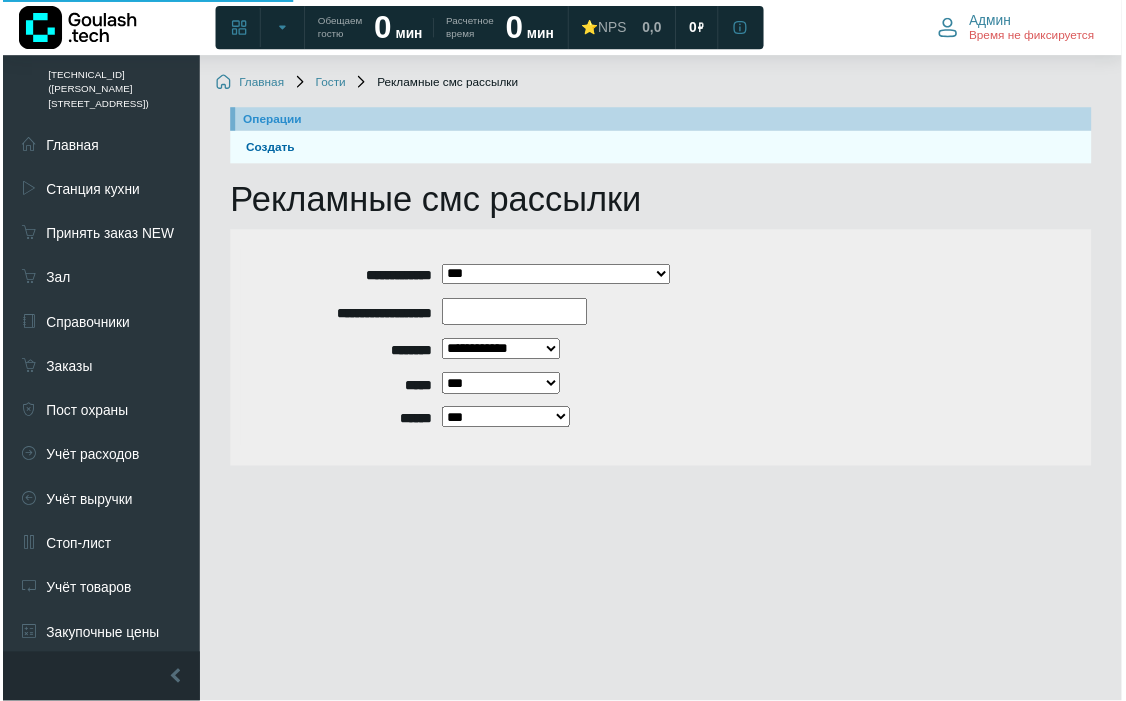 scroll, scrollTop: 263, scrollLeft: 0, axis: vertical 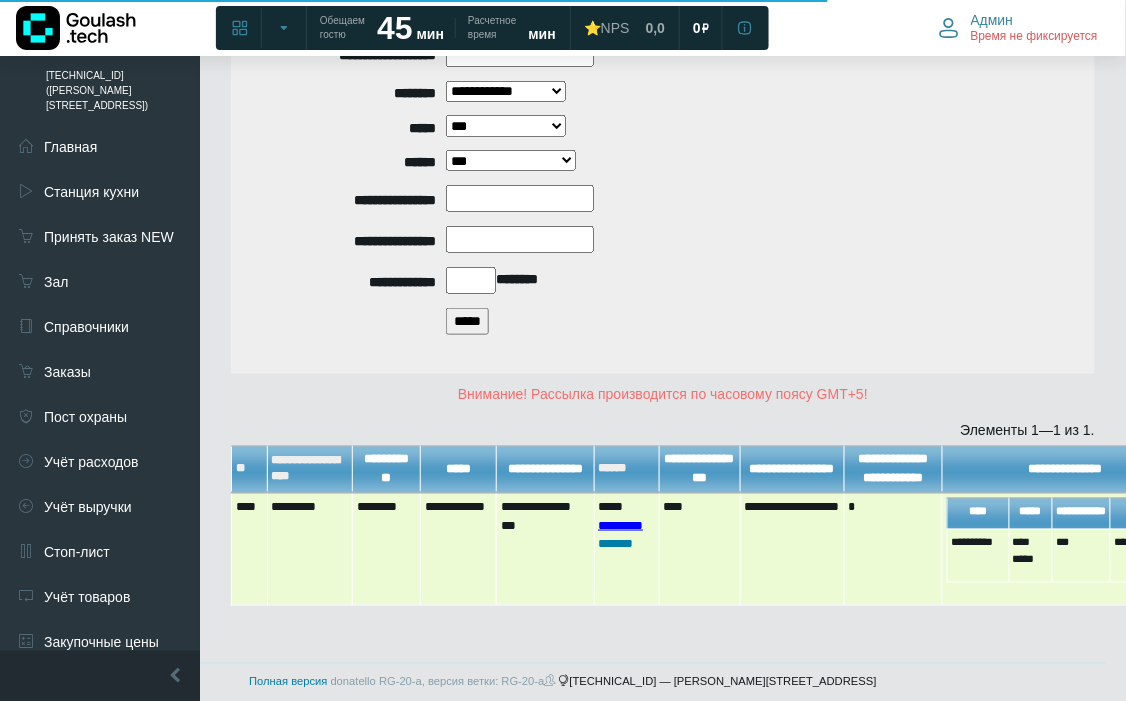 click on "*********" at bounding box center (620, 525) 